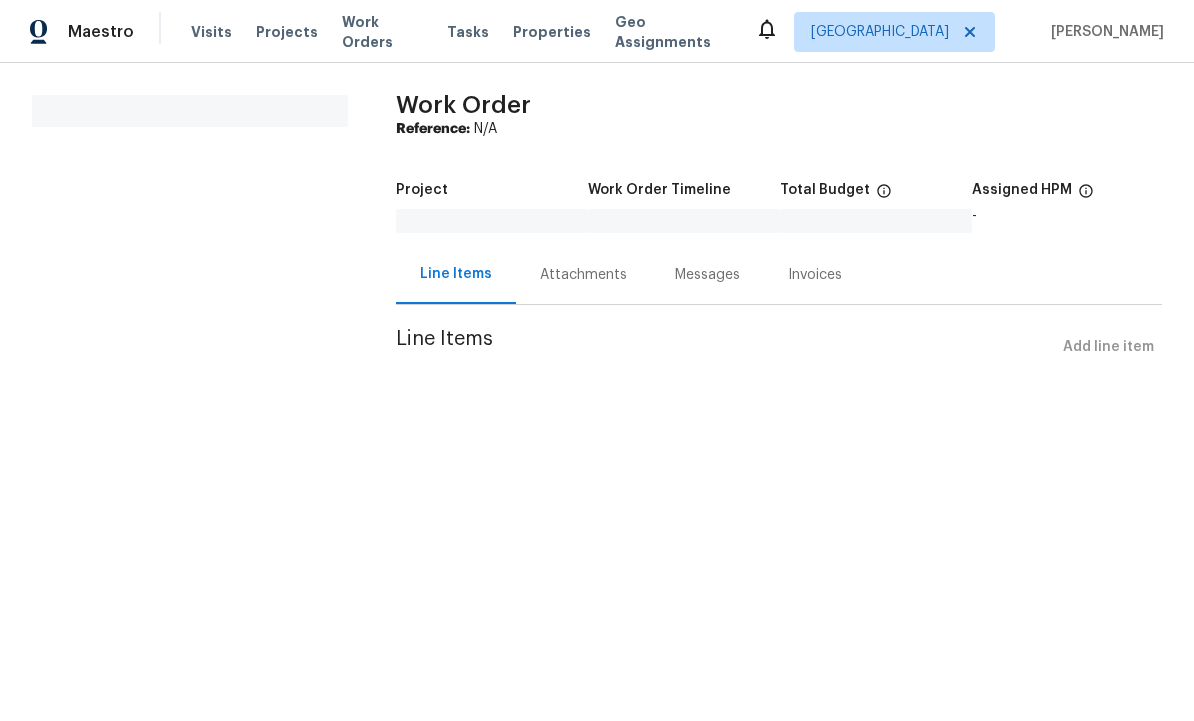 scroll, scrollTop: 0, scrollLeft: 0, axis: both 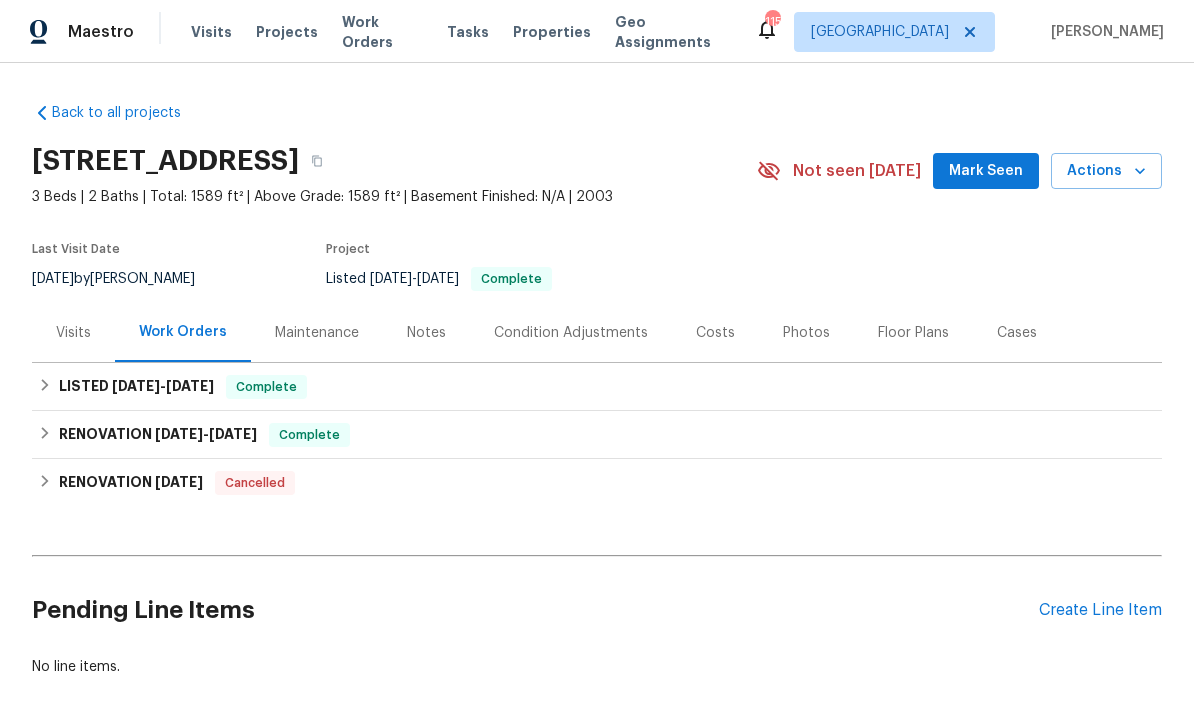 click on "Create Line Item" at bounding box center (1100, 610) 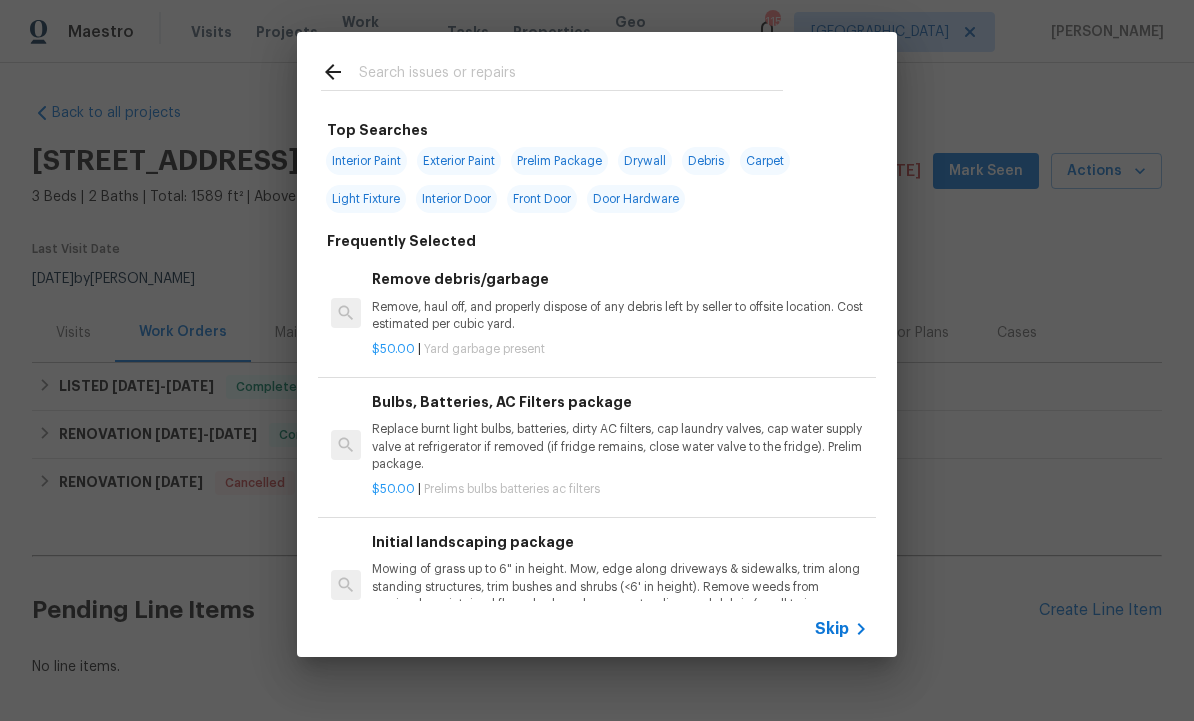 click at bounding box center (571, 75) 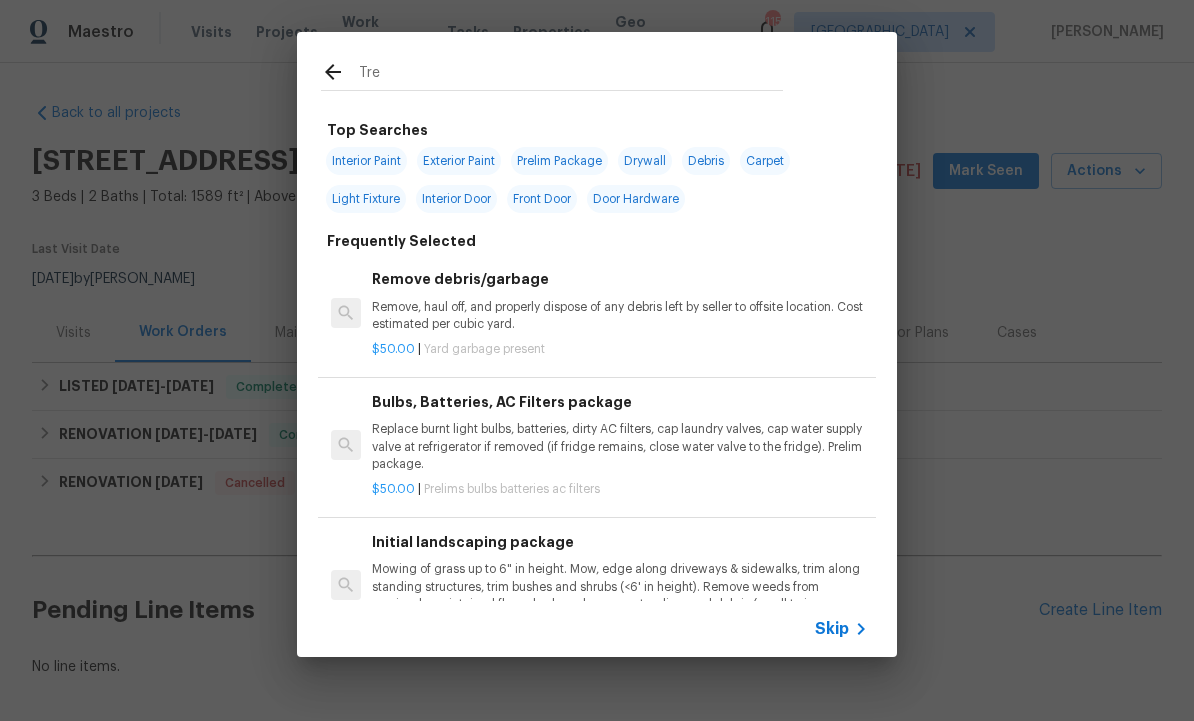 type on "Tree" 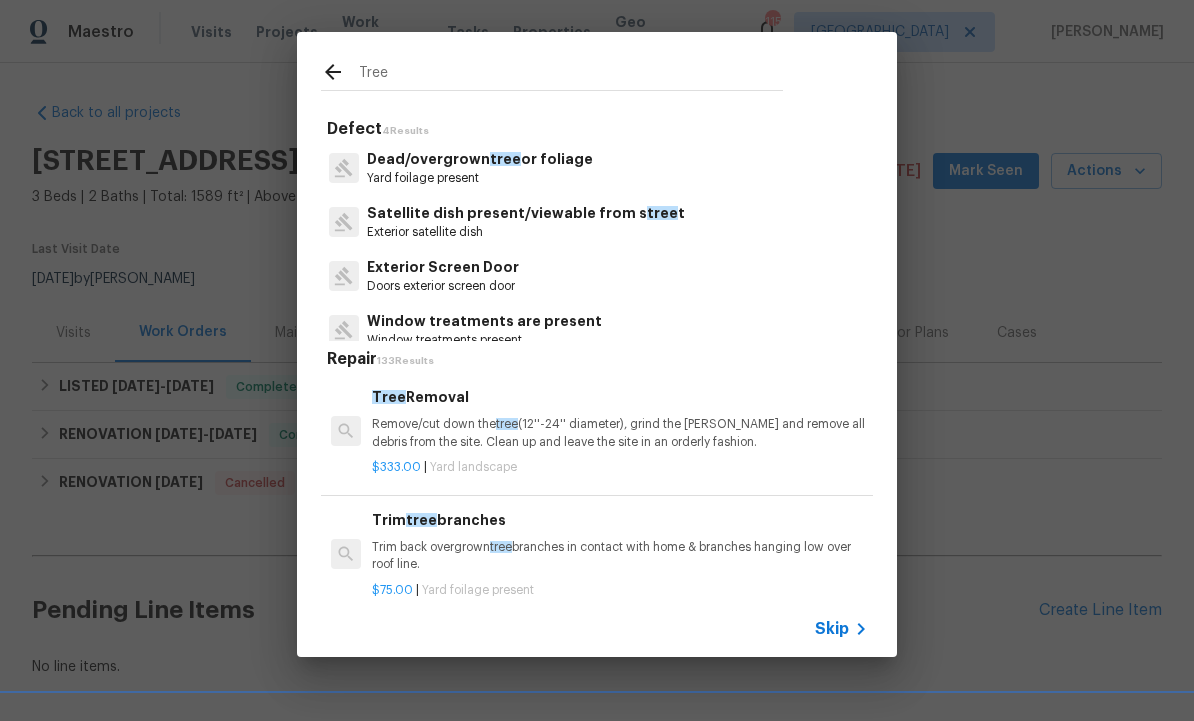 click on "Dead/overgrown  tree  or foliage" at bounding box center [480, 159] 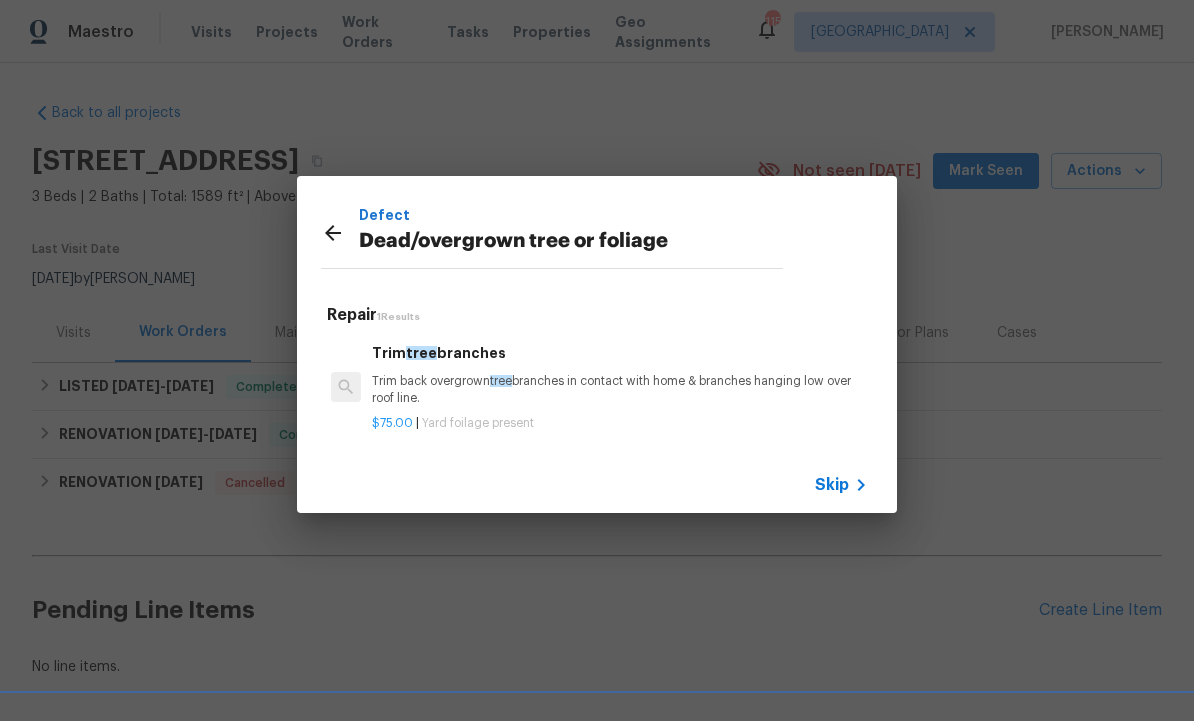 click on "Trim  tree  branches Trim back overgrown  tree  branches in contact with home & branches hanging low over roof line." at bounding box center (620, 374) 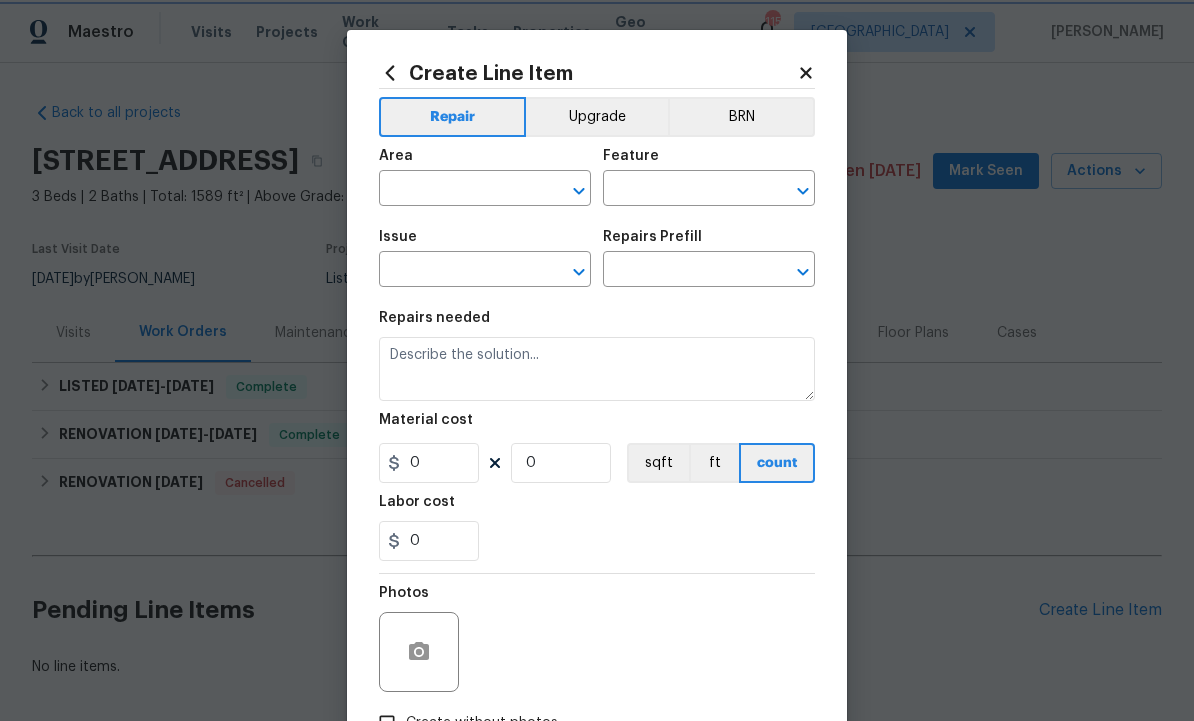 type on "Dead/overgrown tree or foliage" 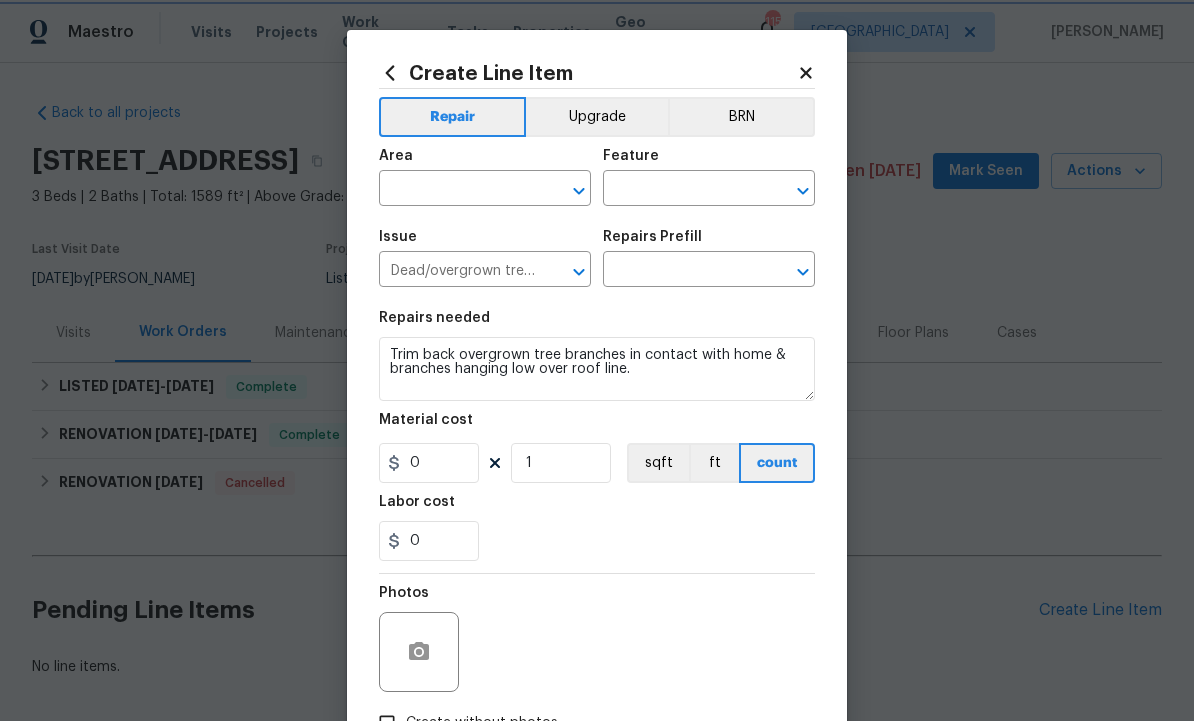 type on "Trim tree branches $75.00" 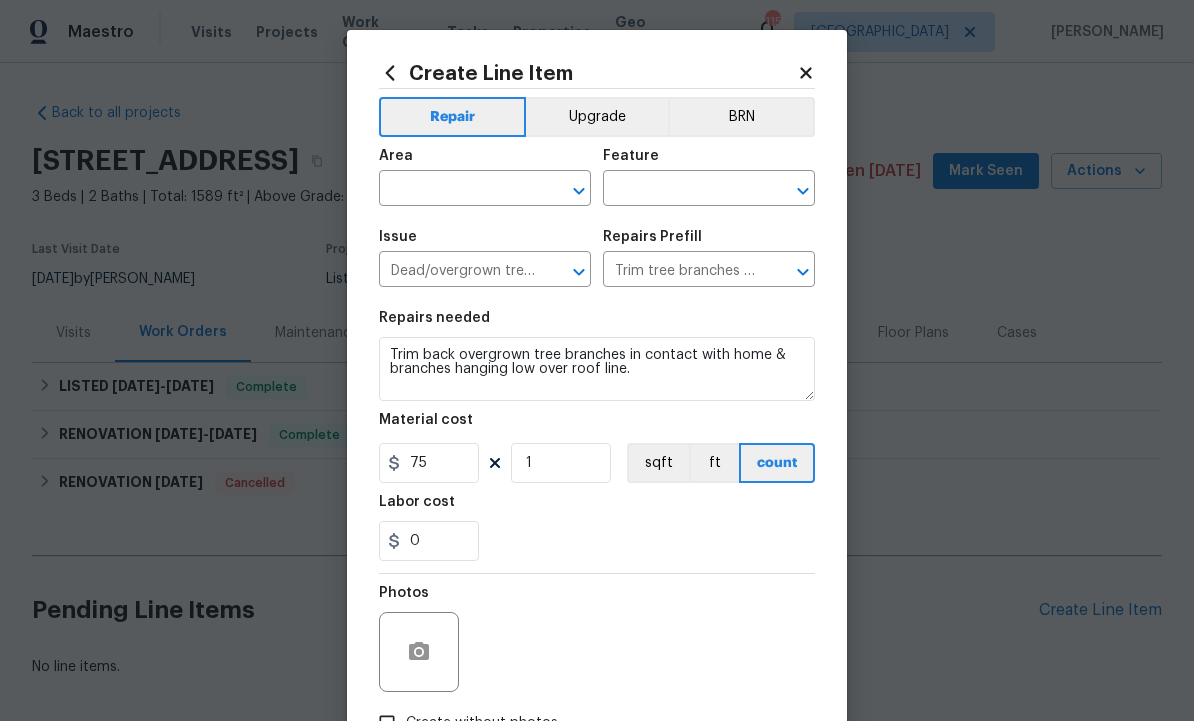 click at bounding box center (457, 190) 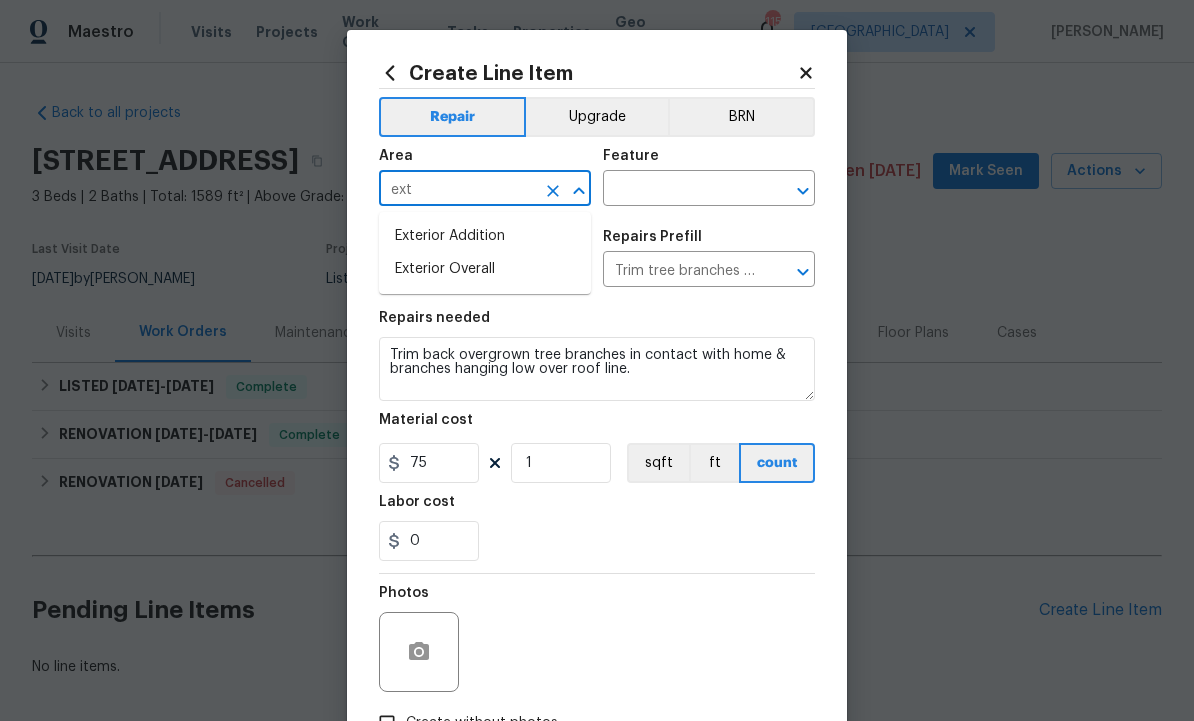 click on "Exterior Overall" at bounding box center [485, 269] 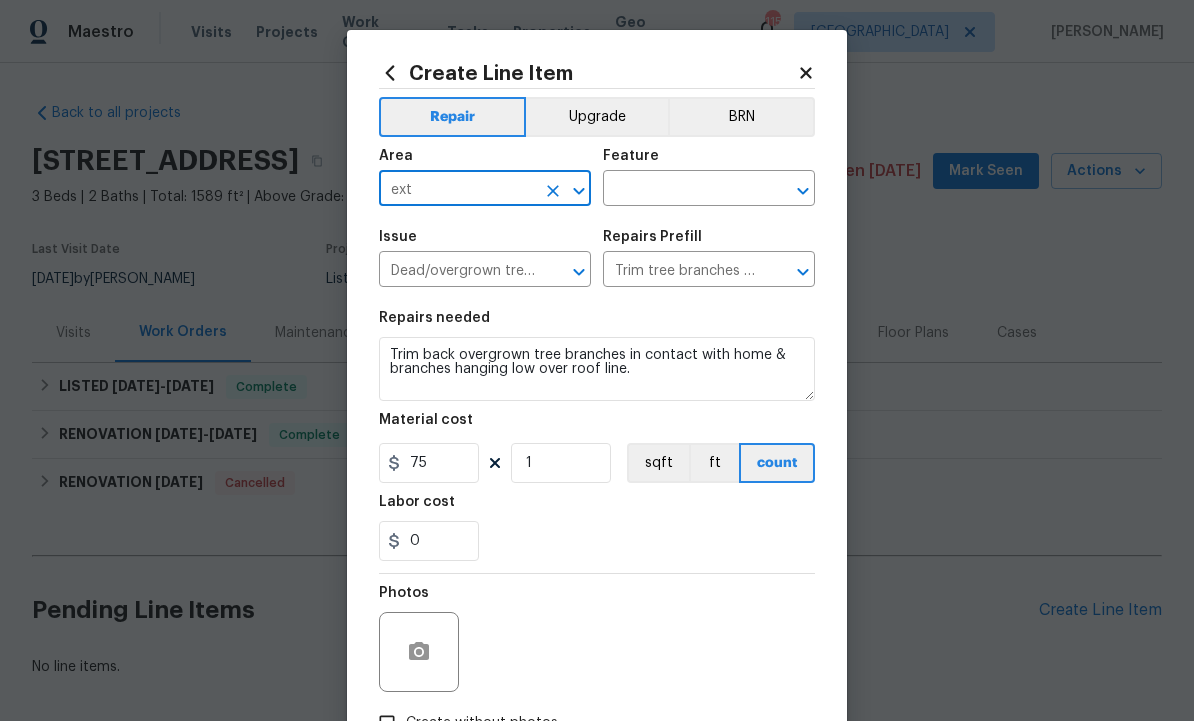 type on "Exterior Overall" 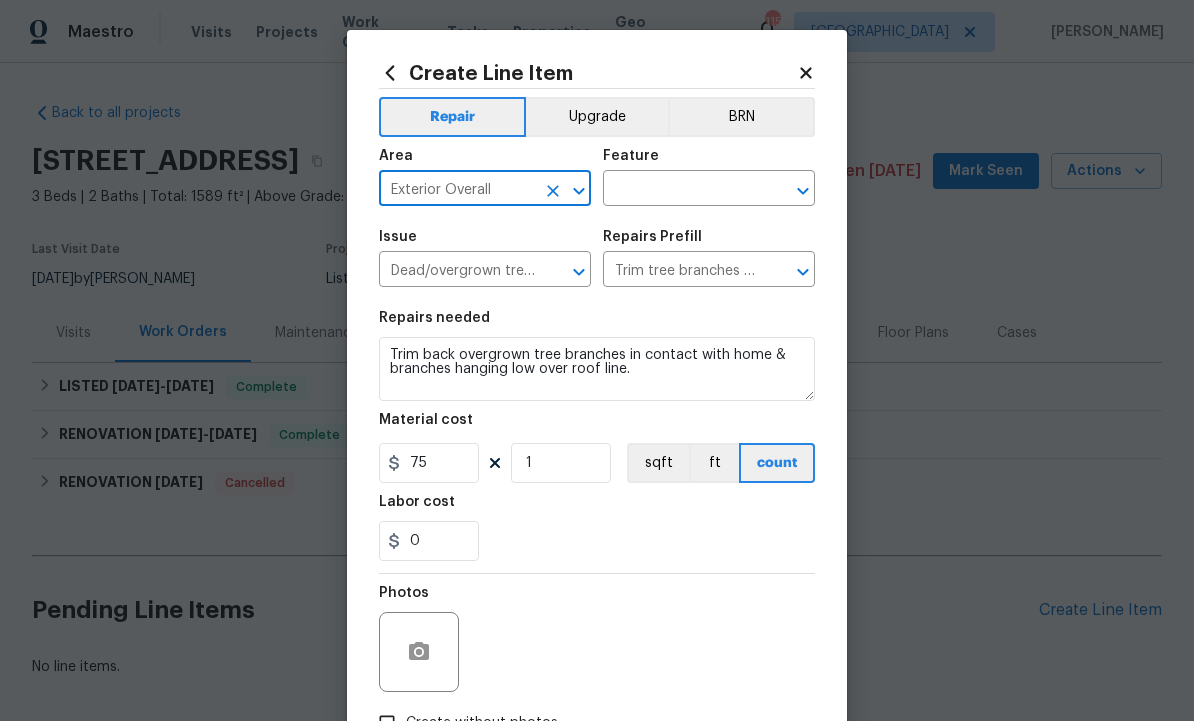 click at bounding box center (681, 190) 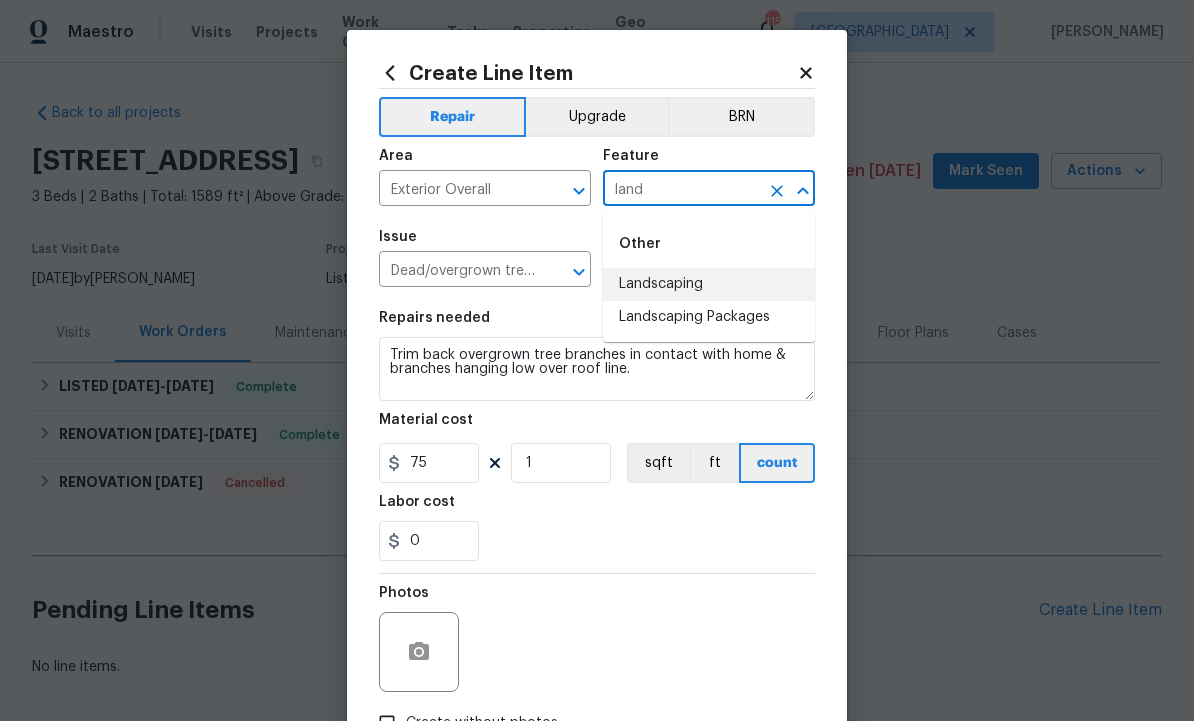 click on "Landscaping" at bounding box center [709, 284] 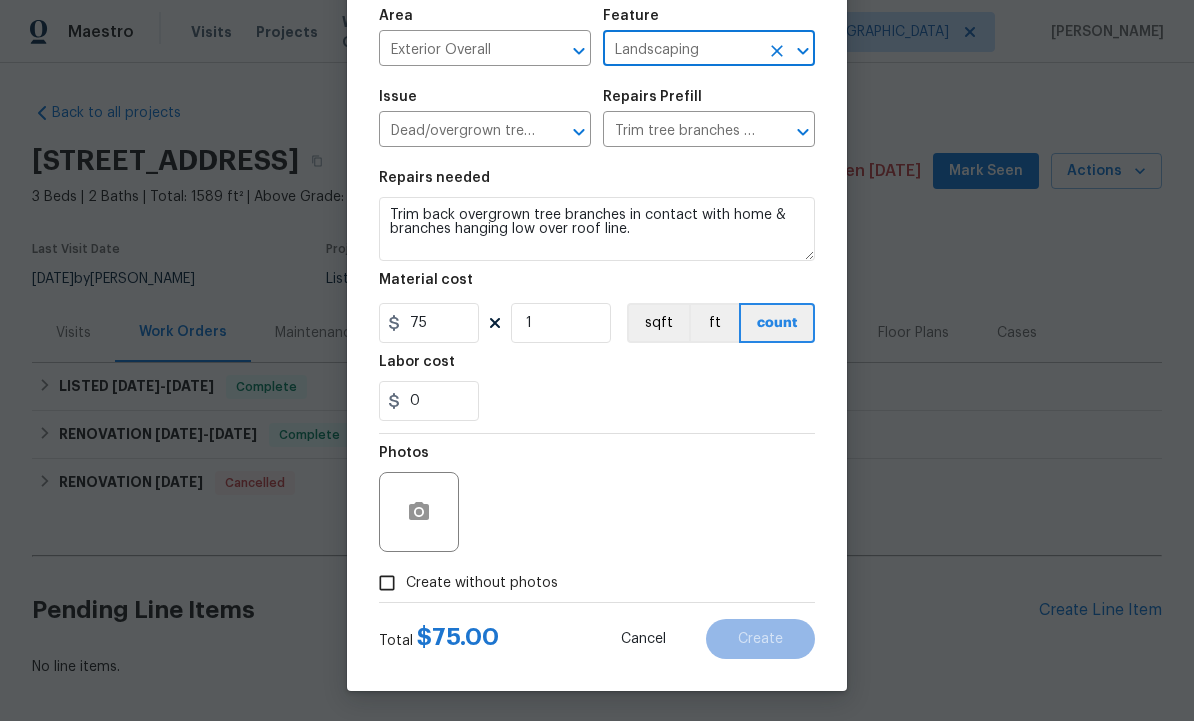 scroll, scrollTop: 144, scrollLeft: 0, axis: vertical 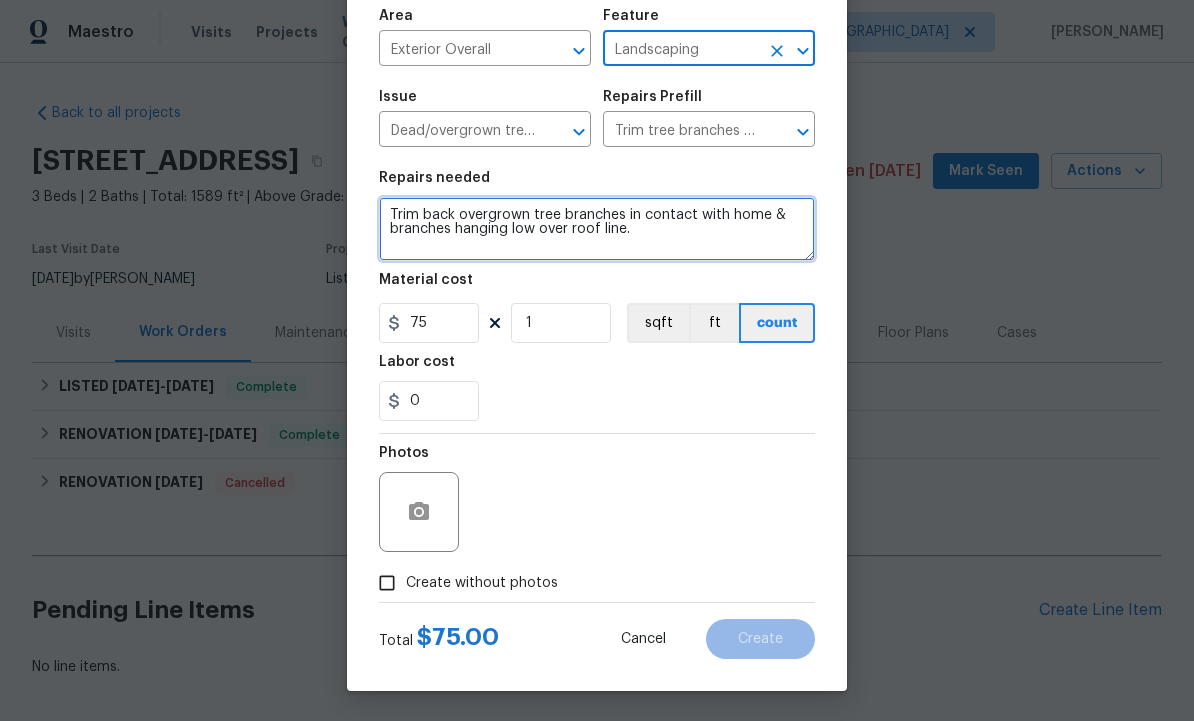 click on "Trim back overgrown tree branches in contact with home & branches hanging low over roof line." at bounding box center (597, 229) 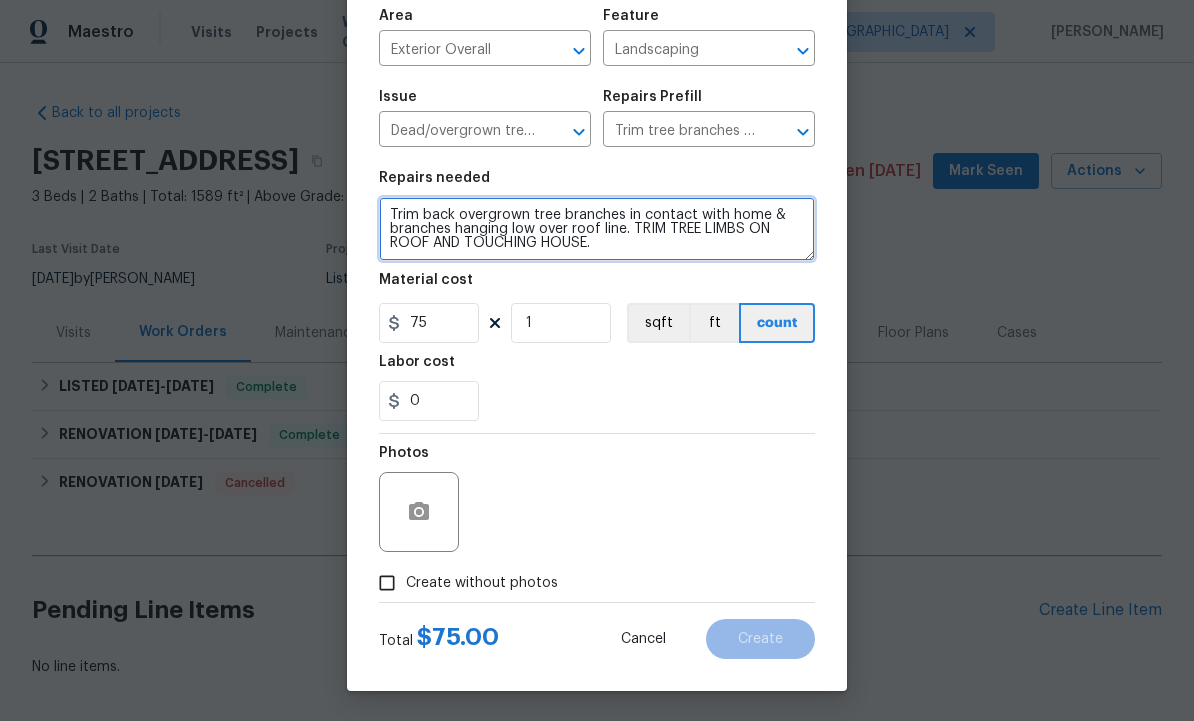 type on "Trim back overgrown tree branches in contact with home & branches hanging low over roof line. TRIM TREE LIMBS ON ROOF AND TOUCHING HOUSE." 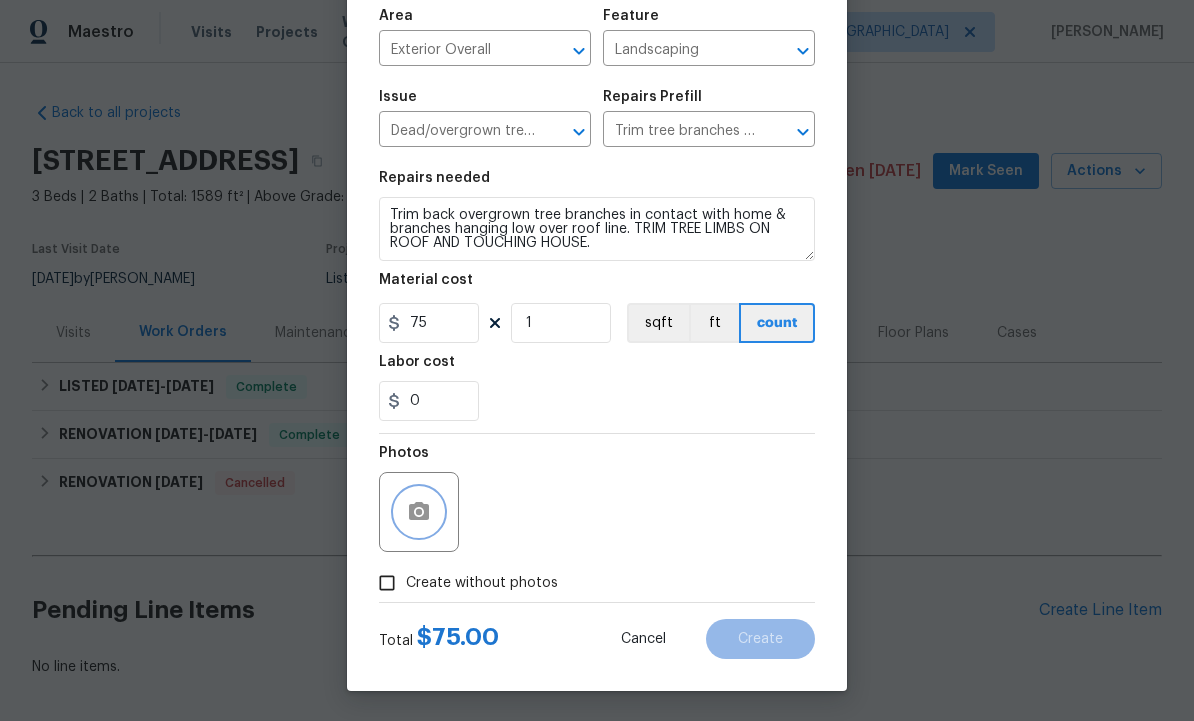 click 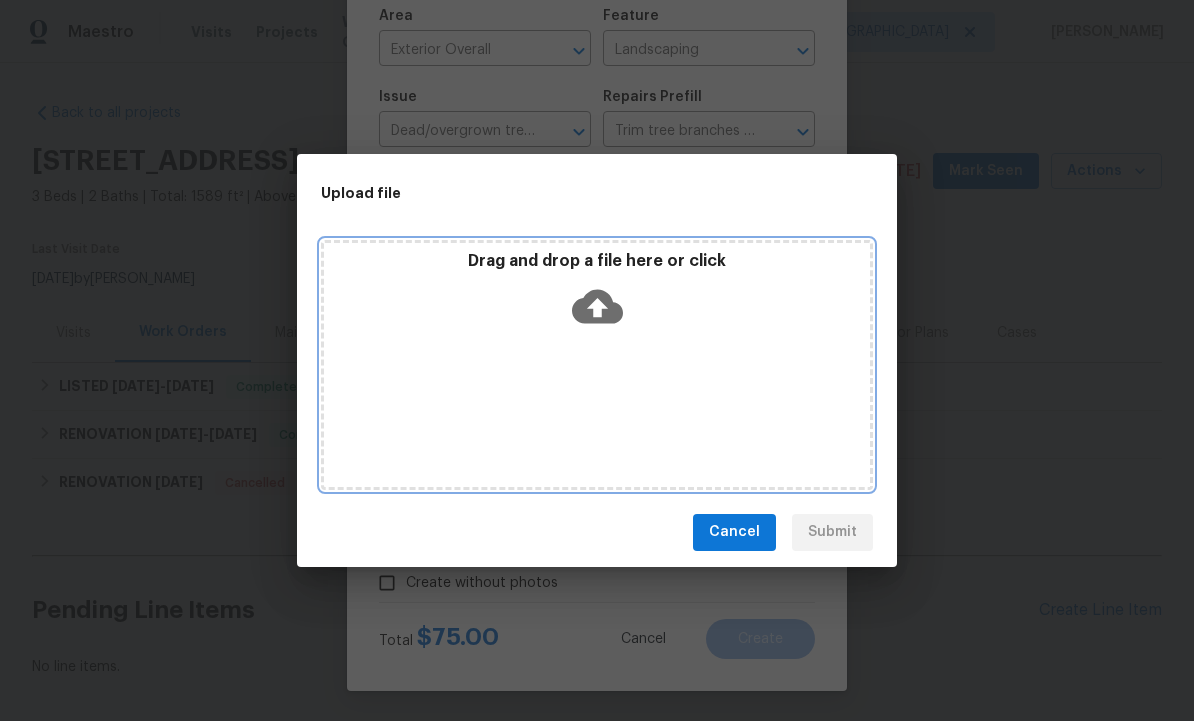 click 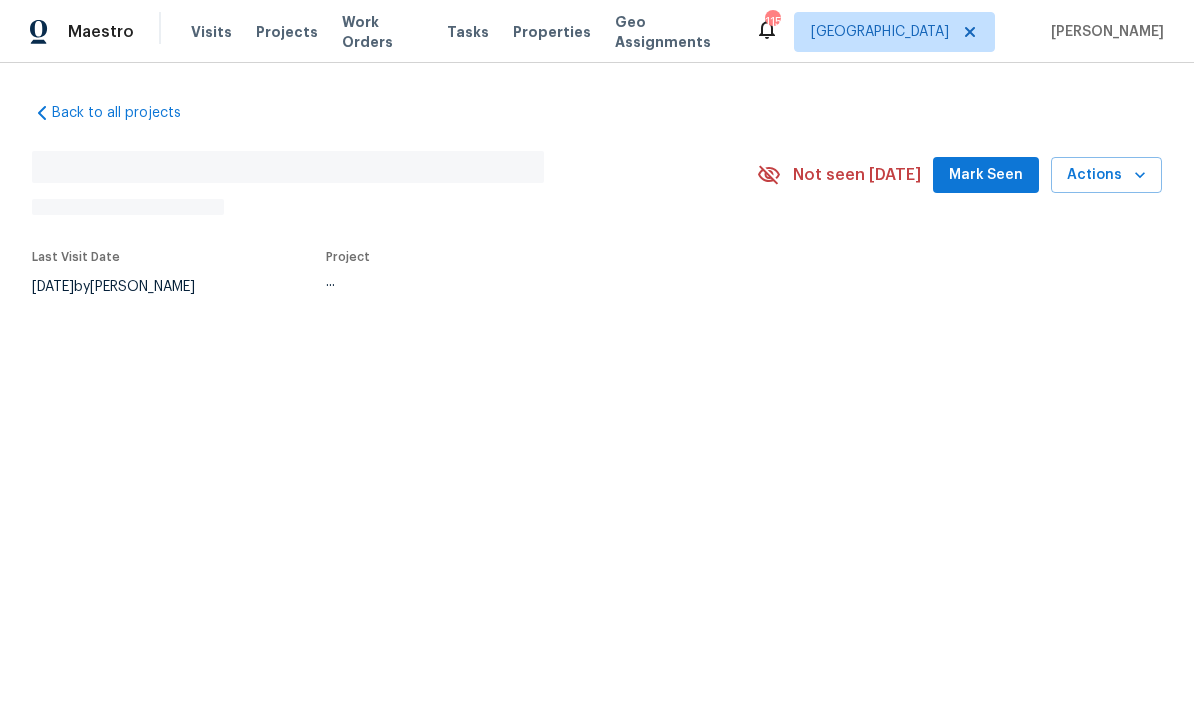 scroll, scrollTop: 0, scrollLeft: 0, axis: both 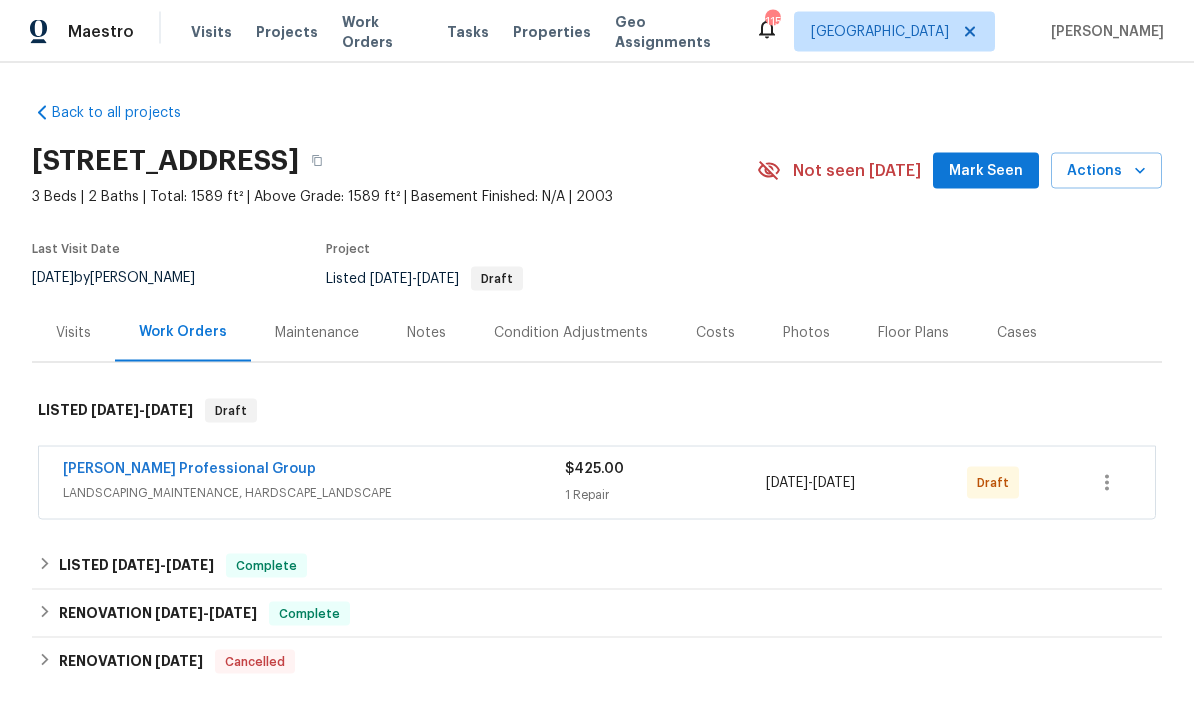 click on "Ramsey's Professional Group" at bounding box center [189, 469] 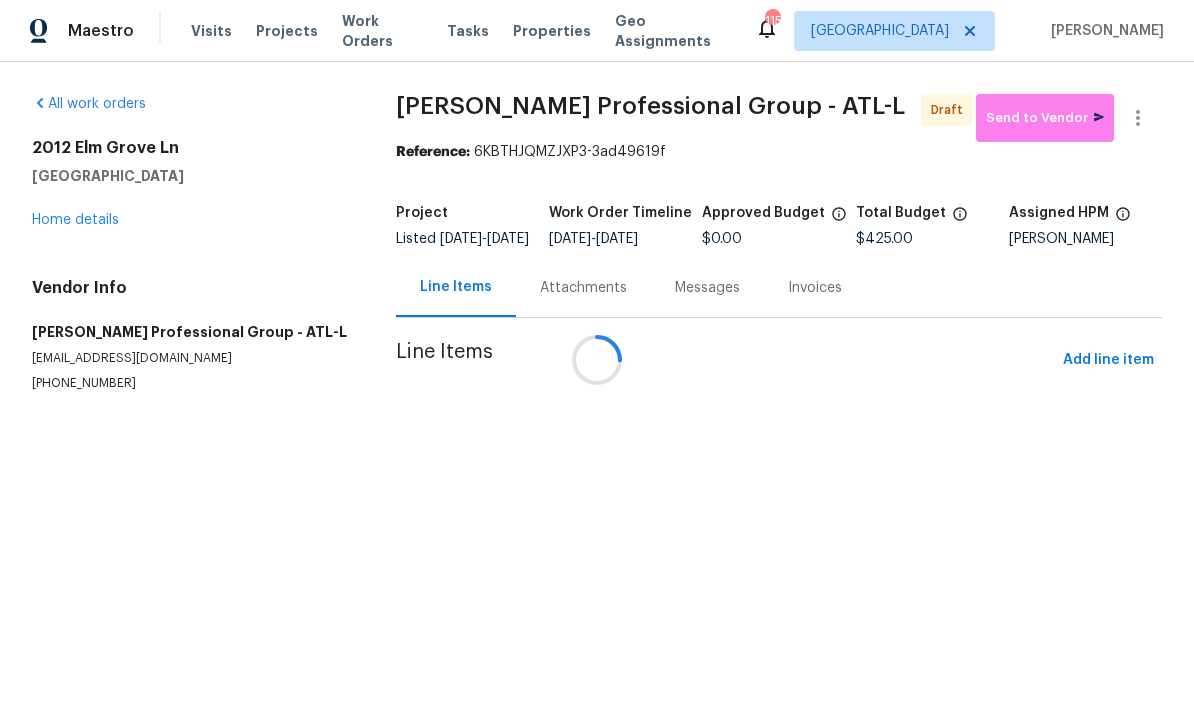 scroll, scrollTop: 1, scrollLeft: 0, axis: vertical 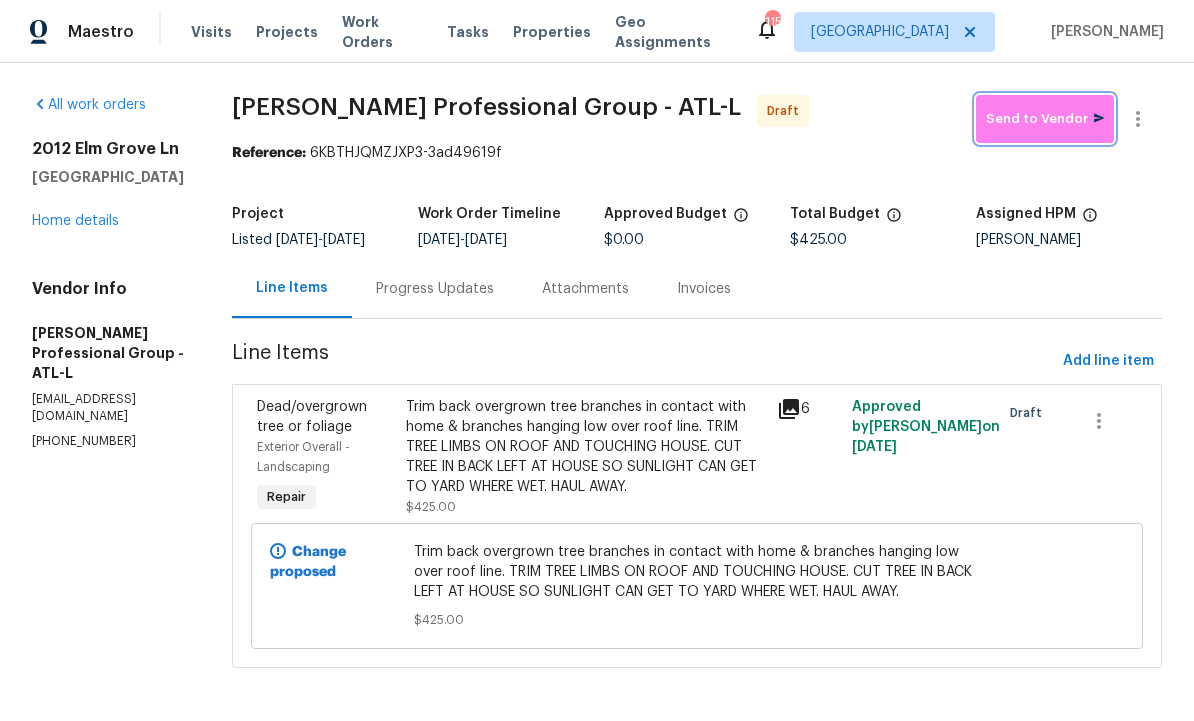 click on "Send to Vendor" at bounding box center (1045, 119) 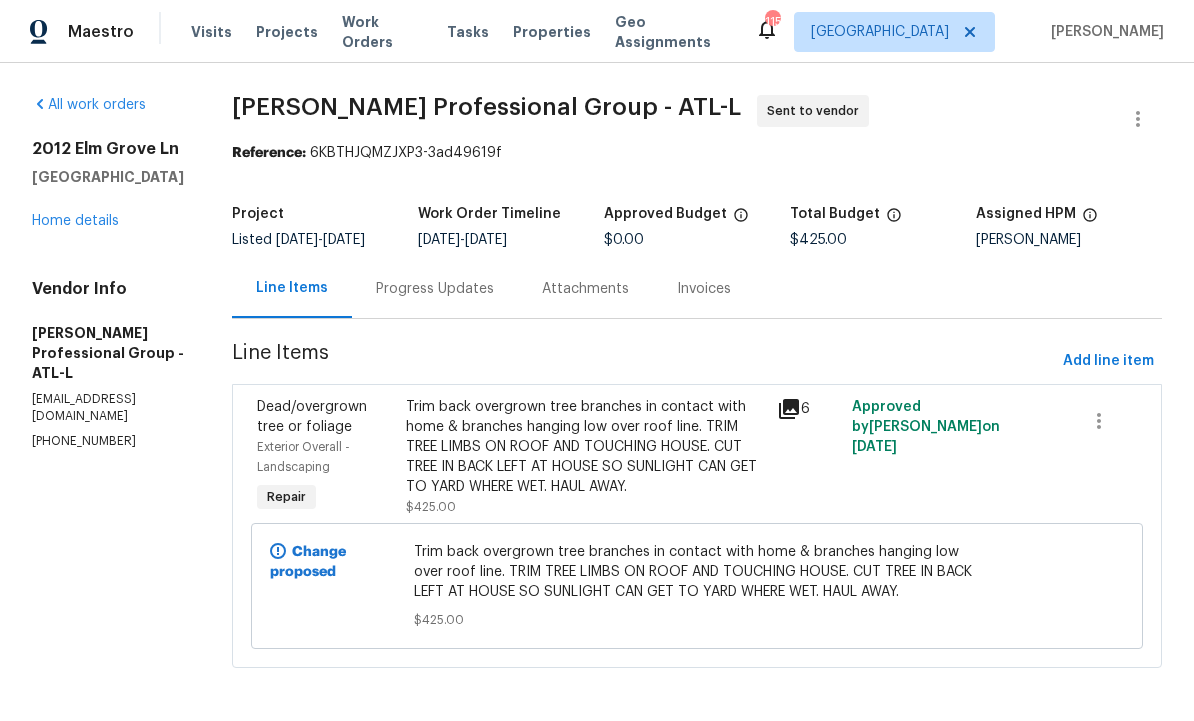 scroll, scrollTop: 0, scrollLeft: 0, axis: both 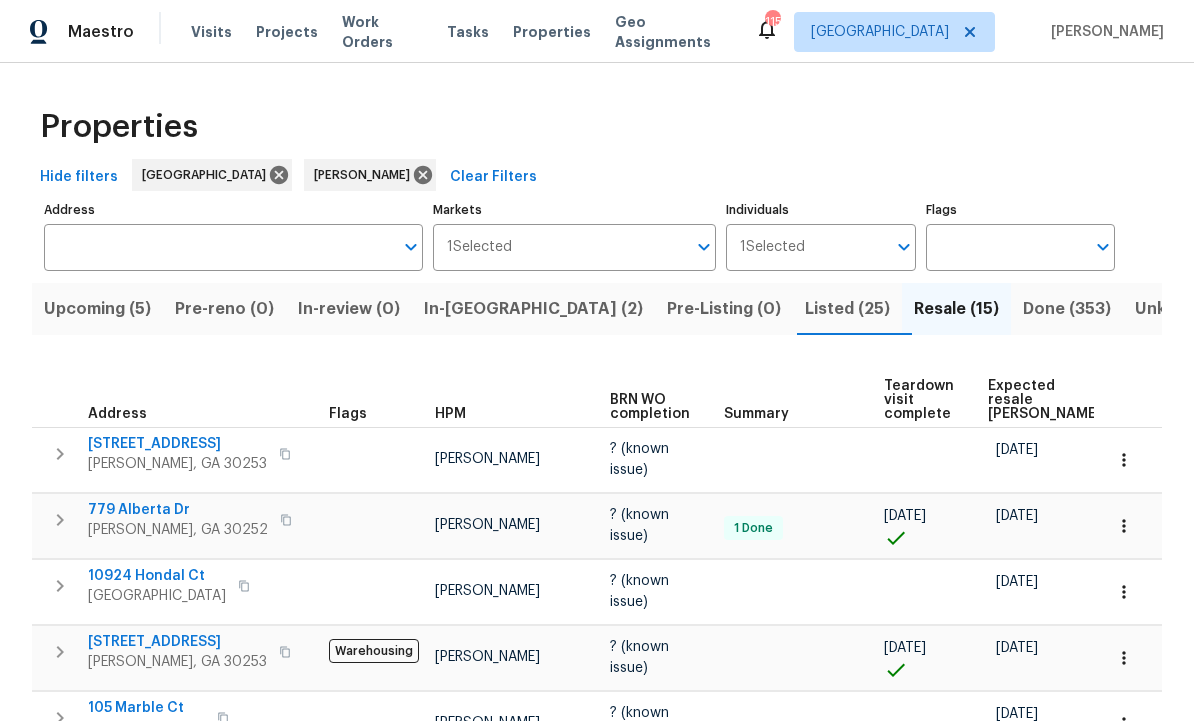 click on "In-reno (2)" at bounding box center [533, 309] 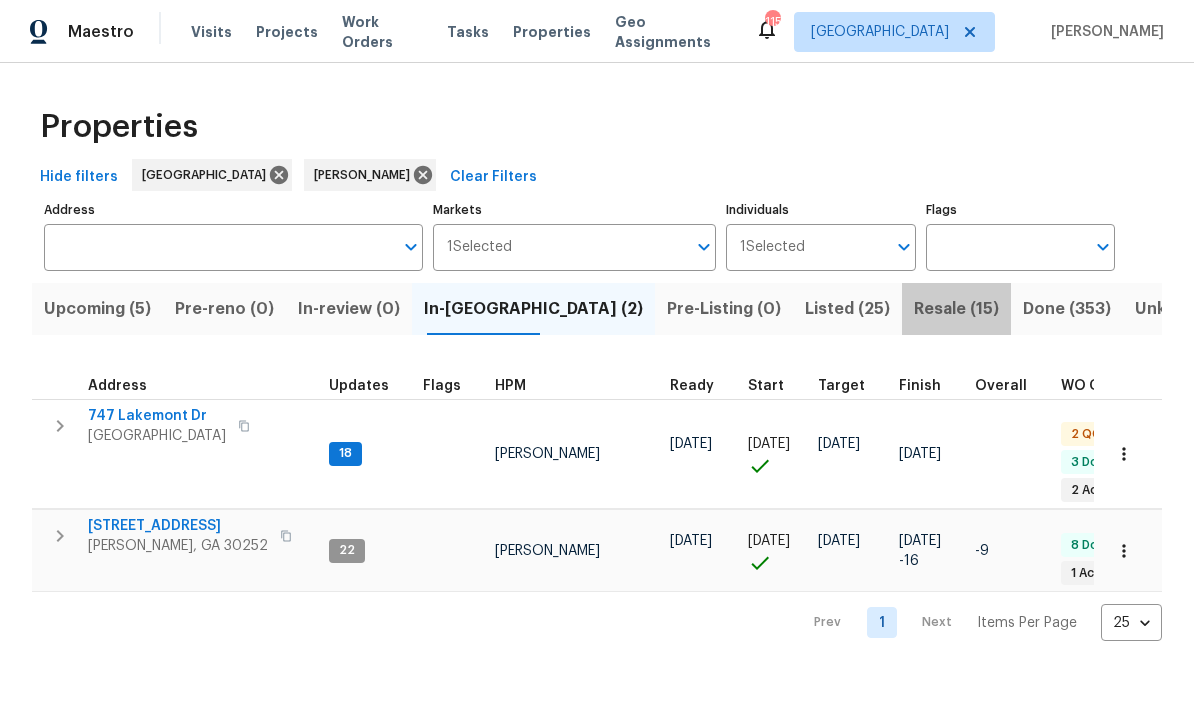click on "Resale (15)" at bounding box center [956, 309] 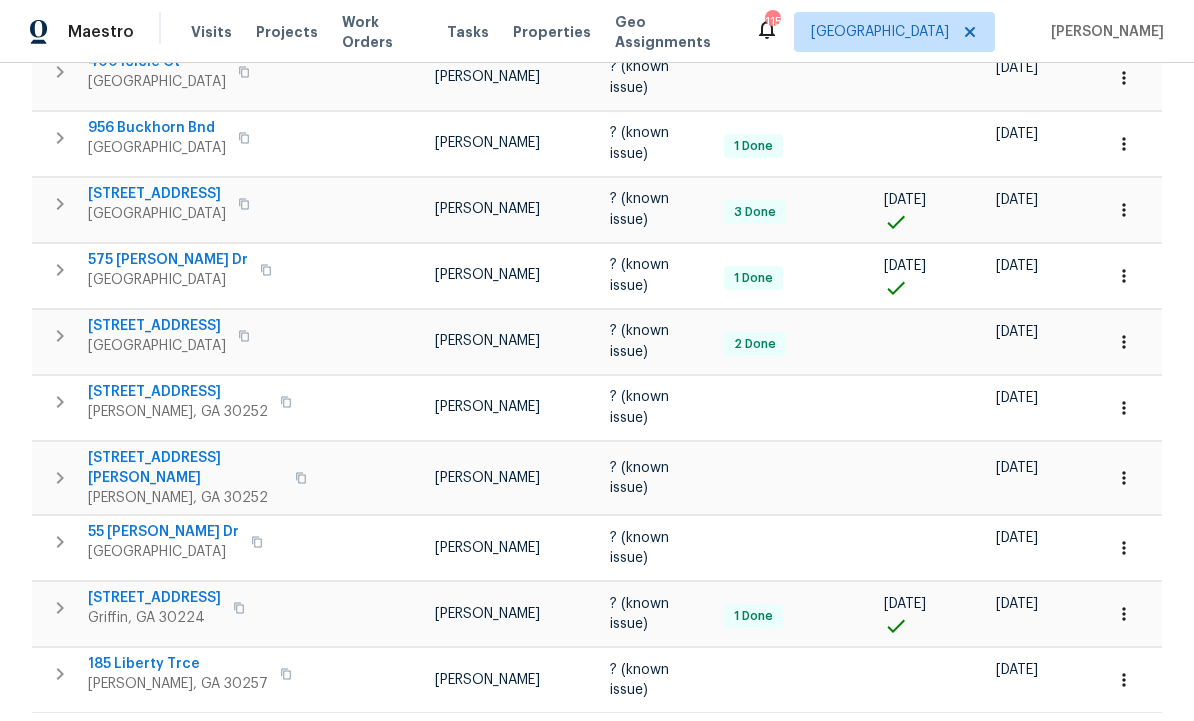 scroll, scrollTop: 711, scrollLeft: 0, axis: vertical 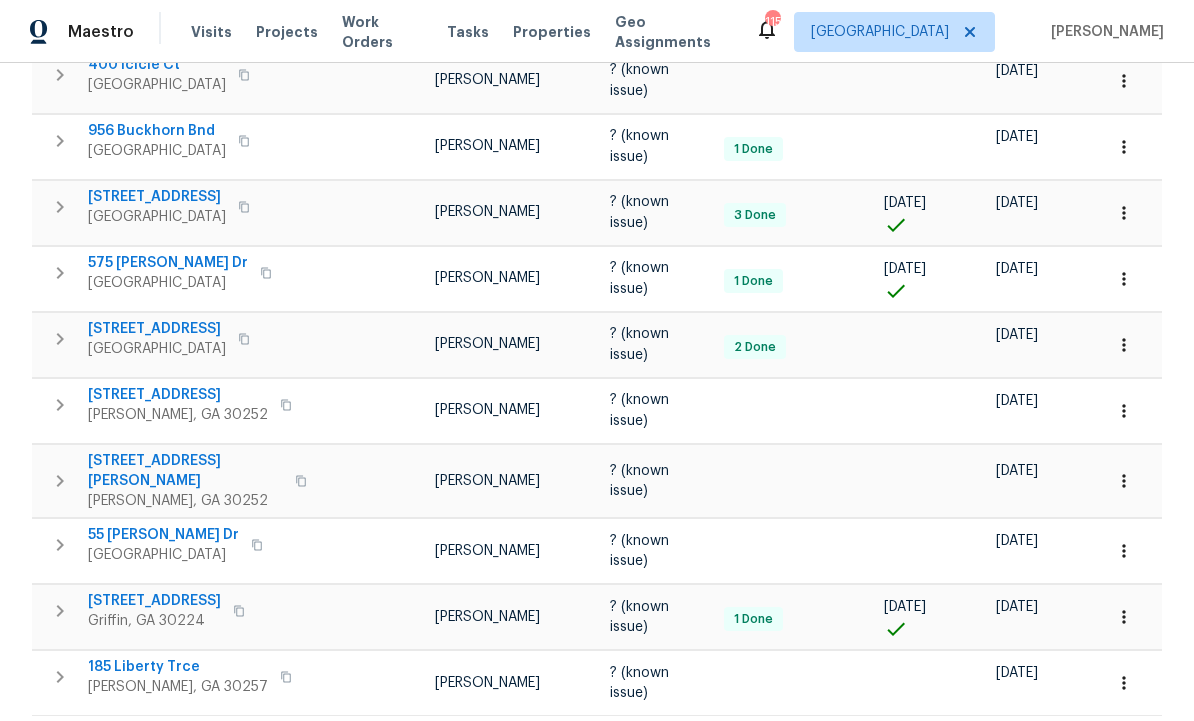 click on "[PERSON_NAME]" at bounding box center (514, 550) 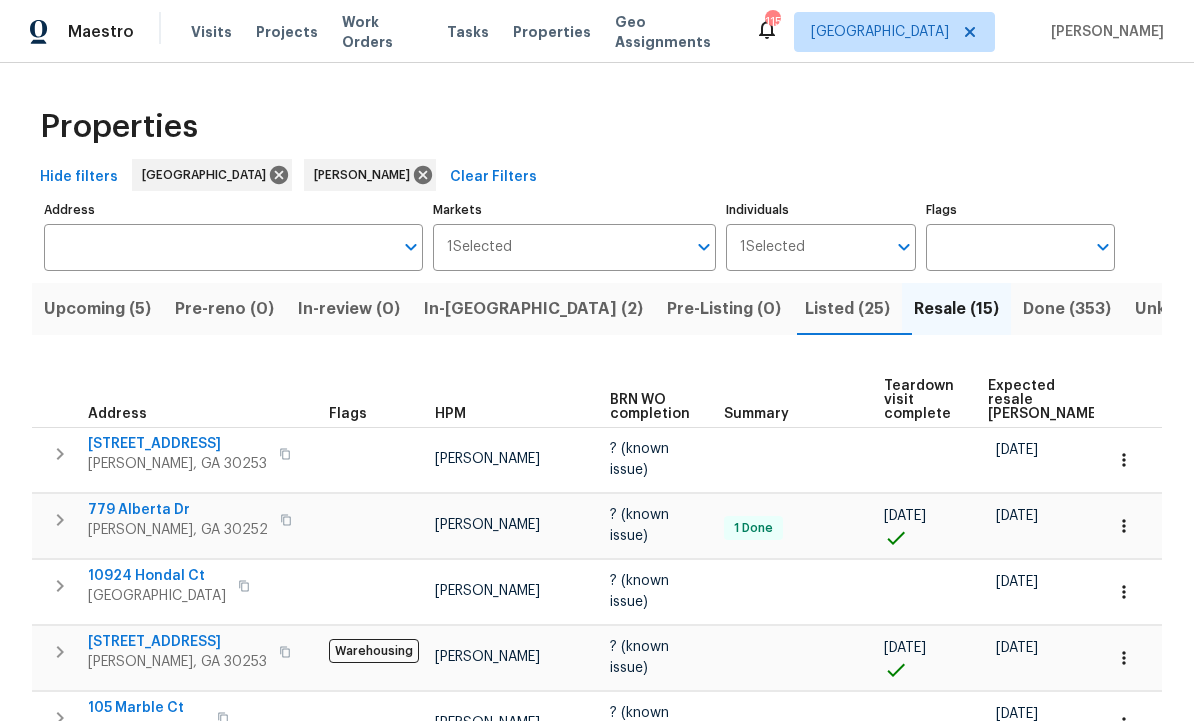 scroll, scrollTop: 0, scrollLeft: 0, axis: both 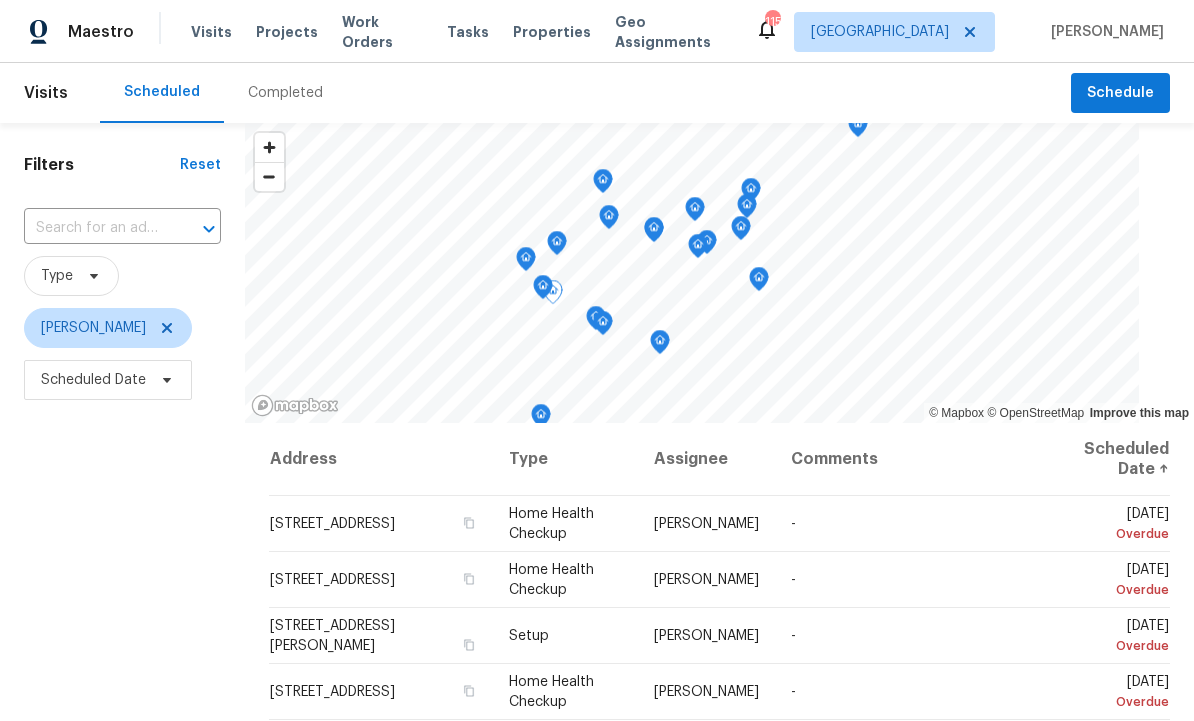 click 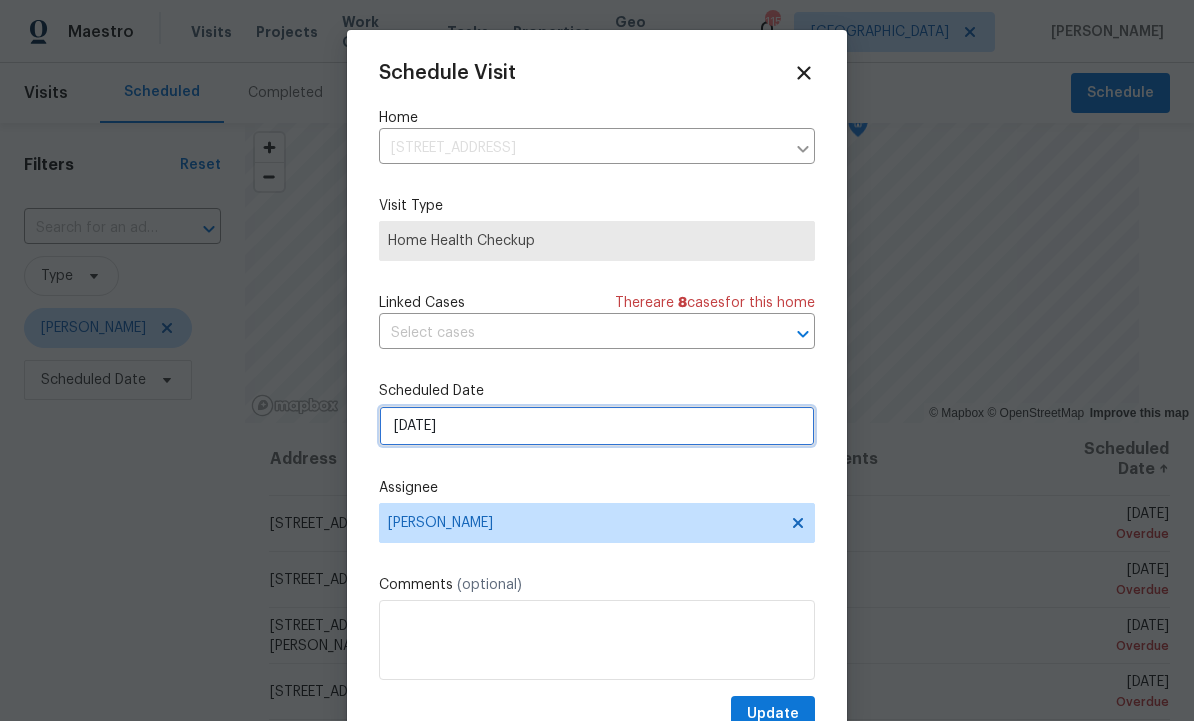 click on "7/2/2025" at bounding box center [597, 426] 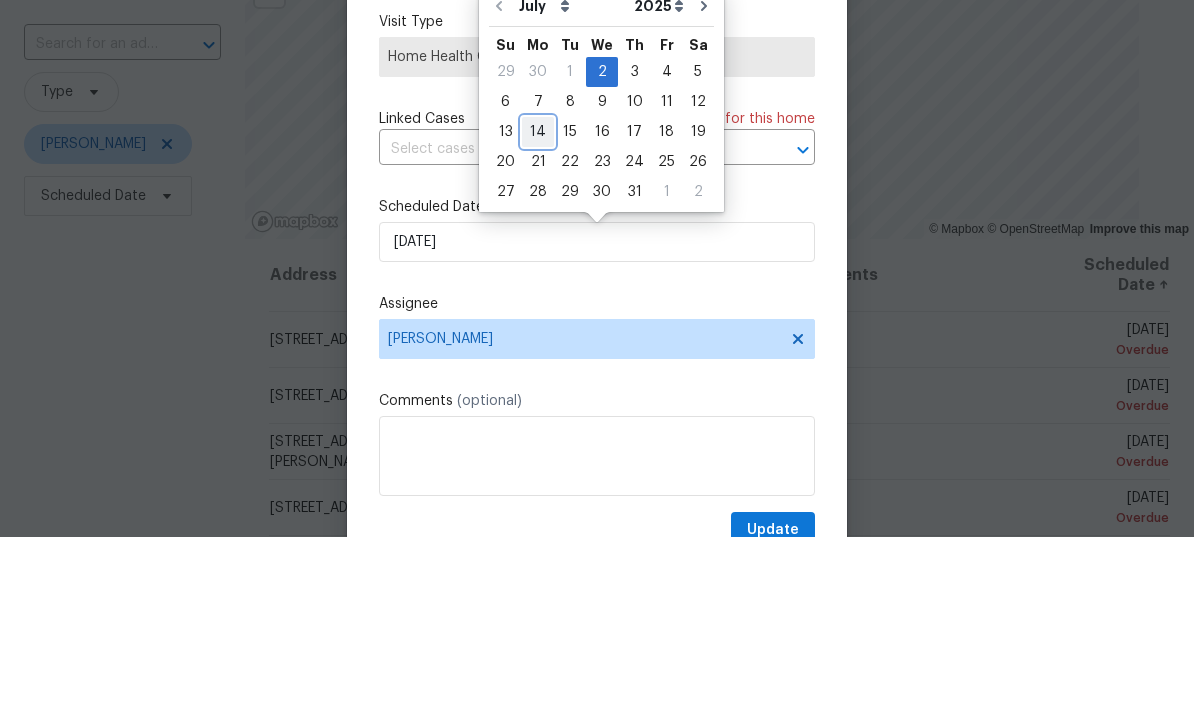 click on "14" at bounding box center [538, 316] 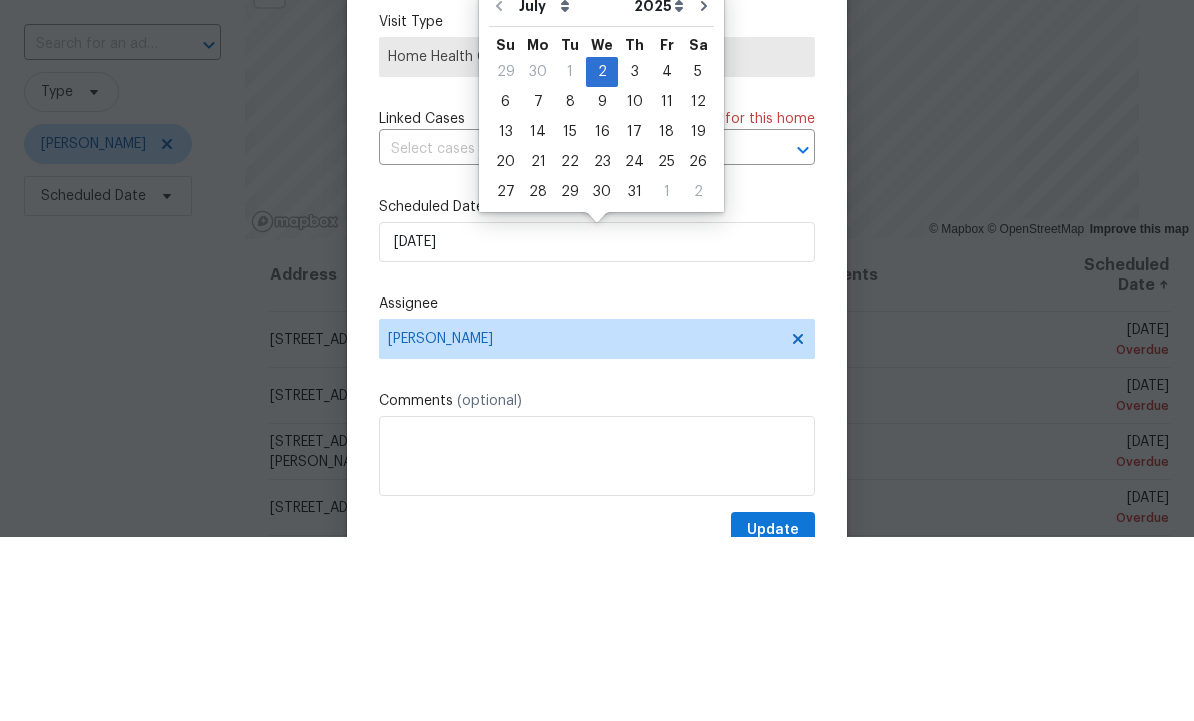 scroll, scrollTop: 67, scrollLeft: 0, axis: vertical 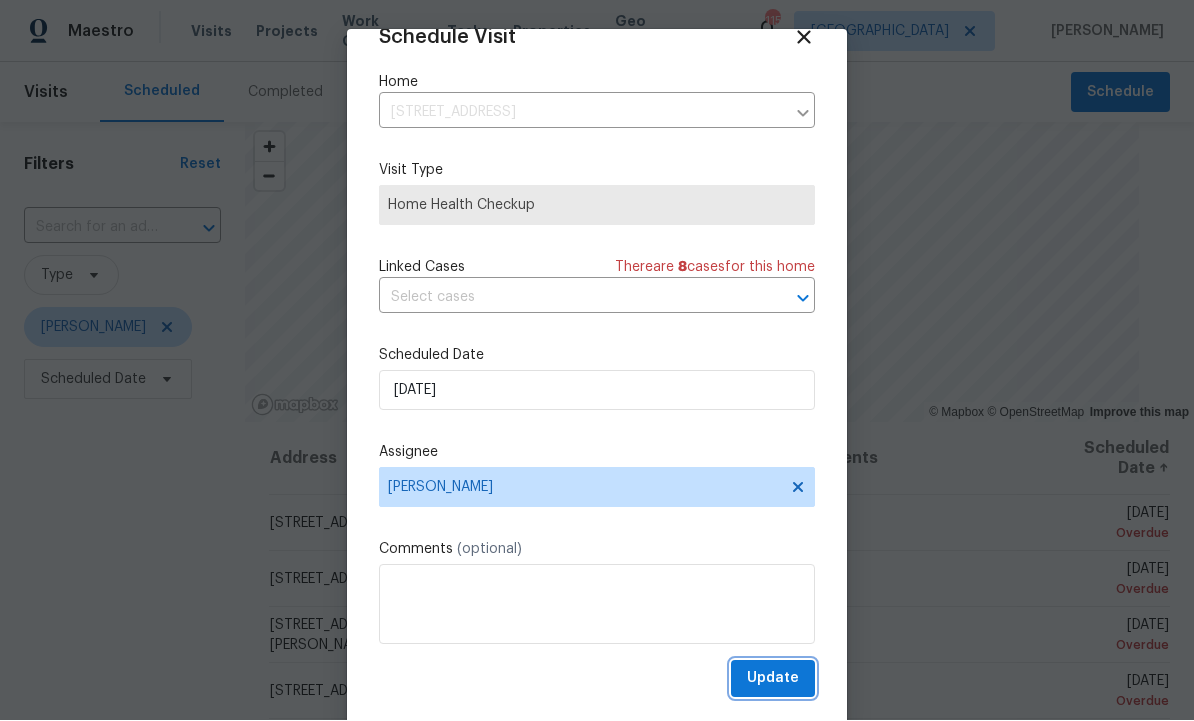 click on "Update" at bounding box center (773, 679) 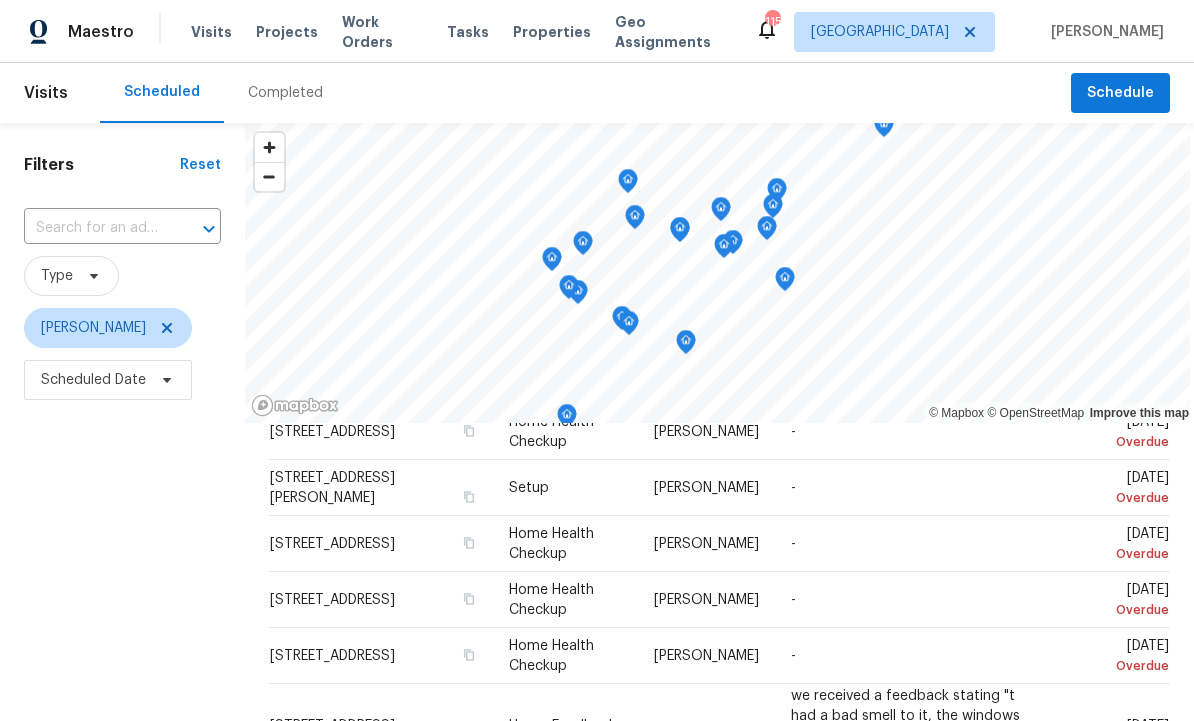 scroll, scrollTop: 95, scrollLeft: 0, axis: vertical 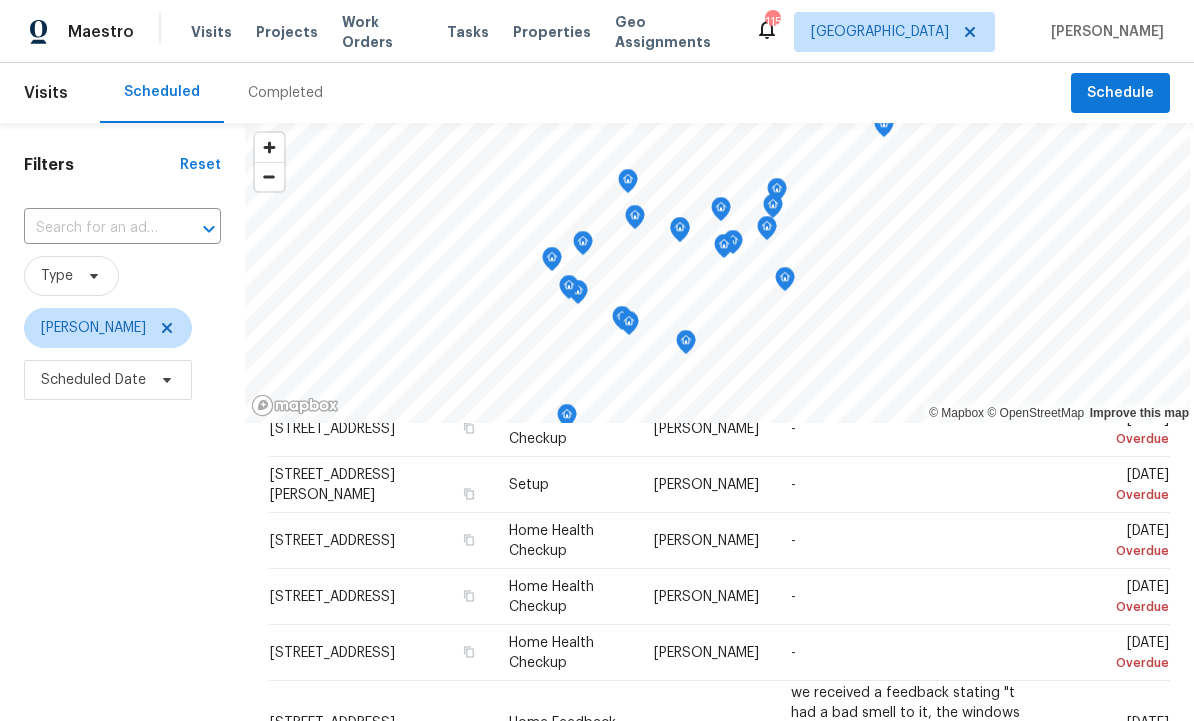 click on "-" at bounding box center (910, 541) 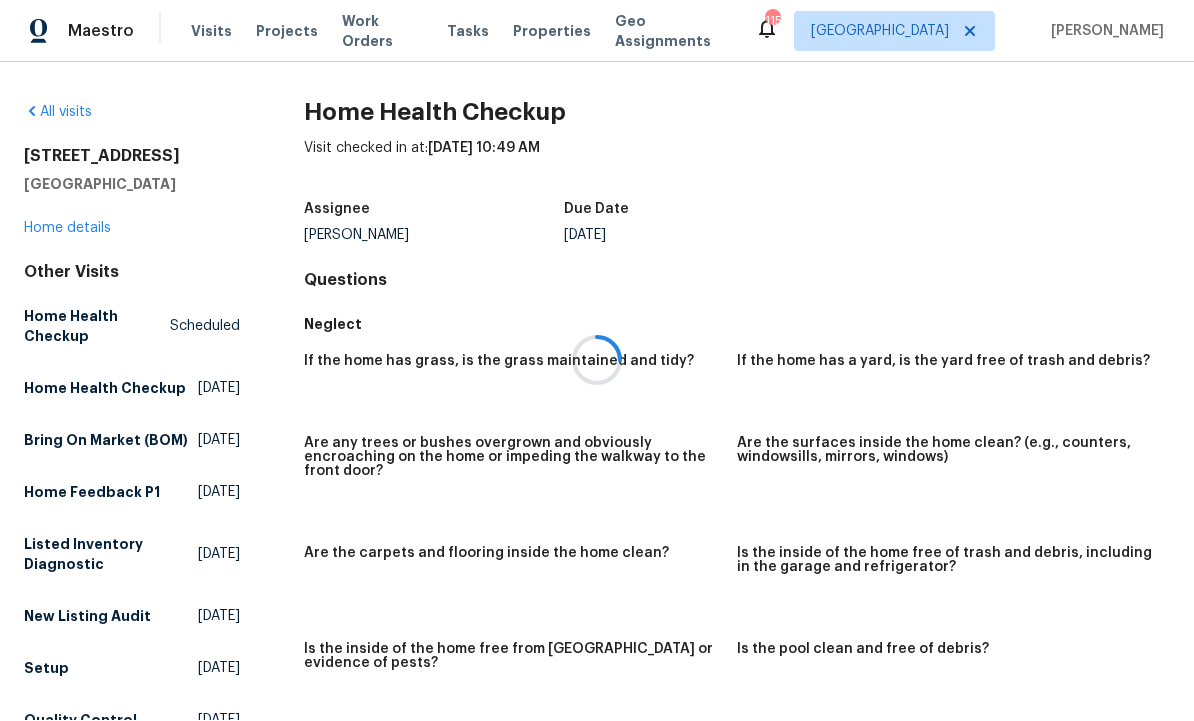 scroll, scrollTop: 1, scrollLeft: 0, axis: vertical 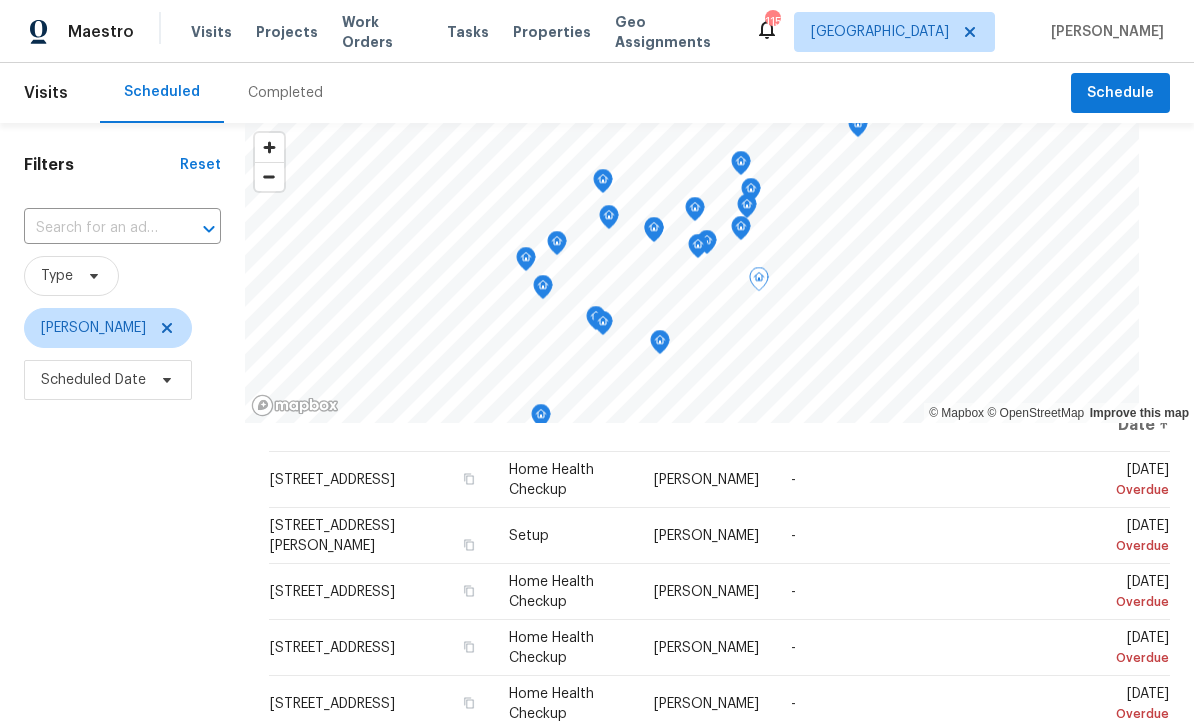 click 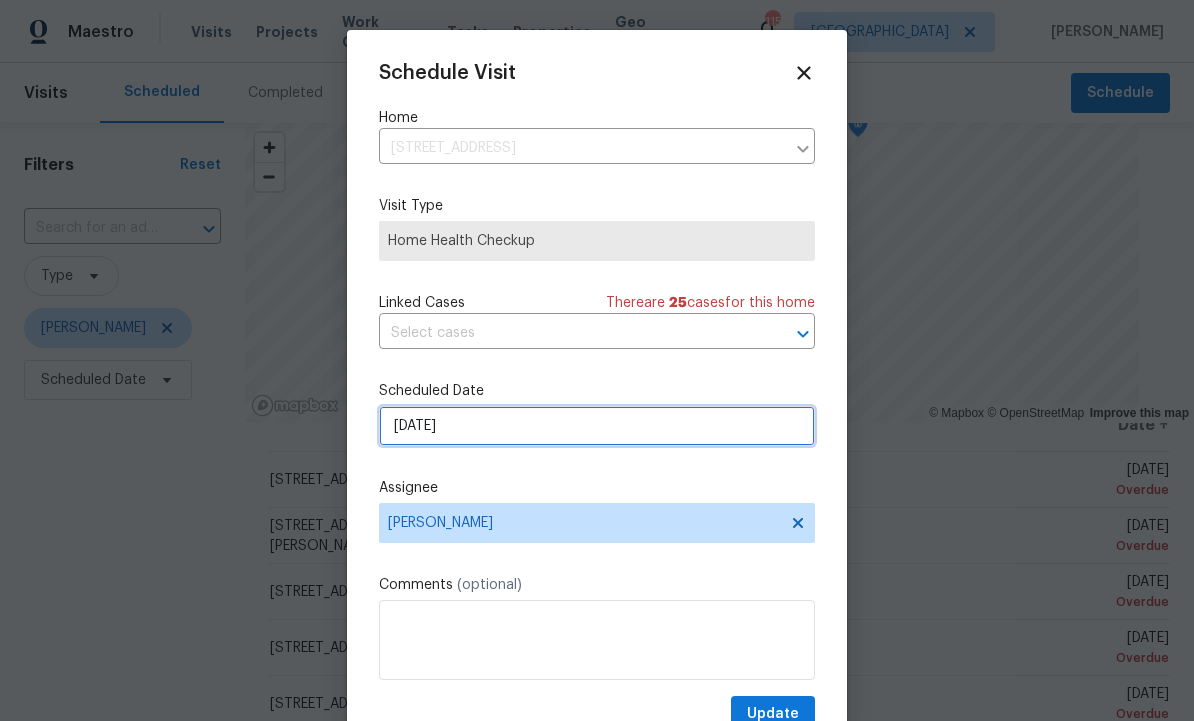 click on "[DATE]" at bounding box center [597, 426] 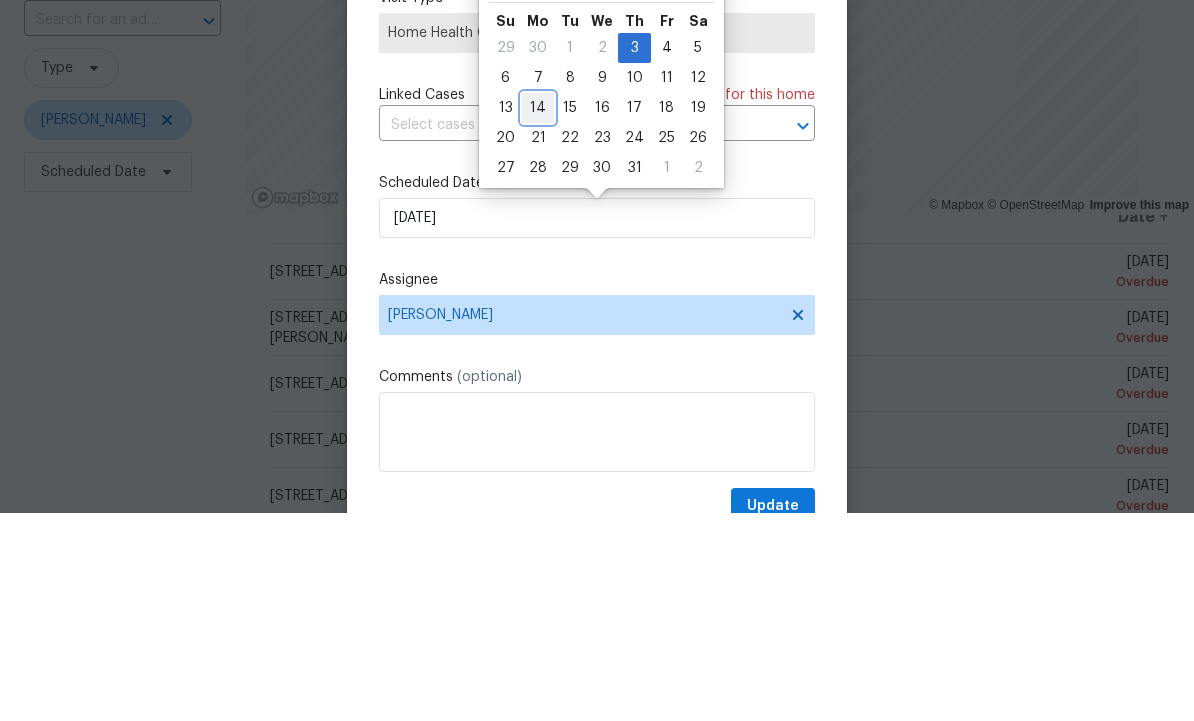 click on "14" at bounding box center (538, 316) 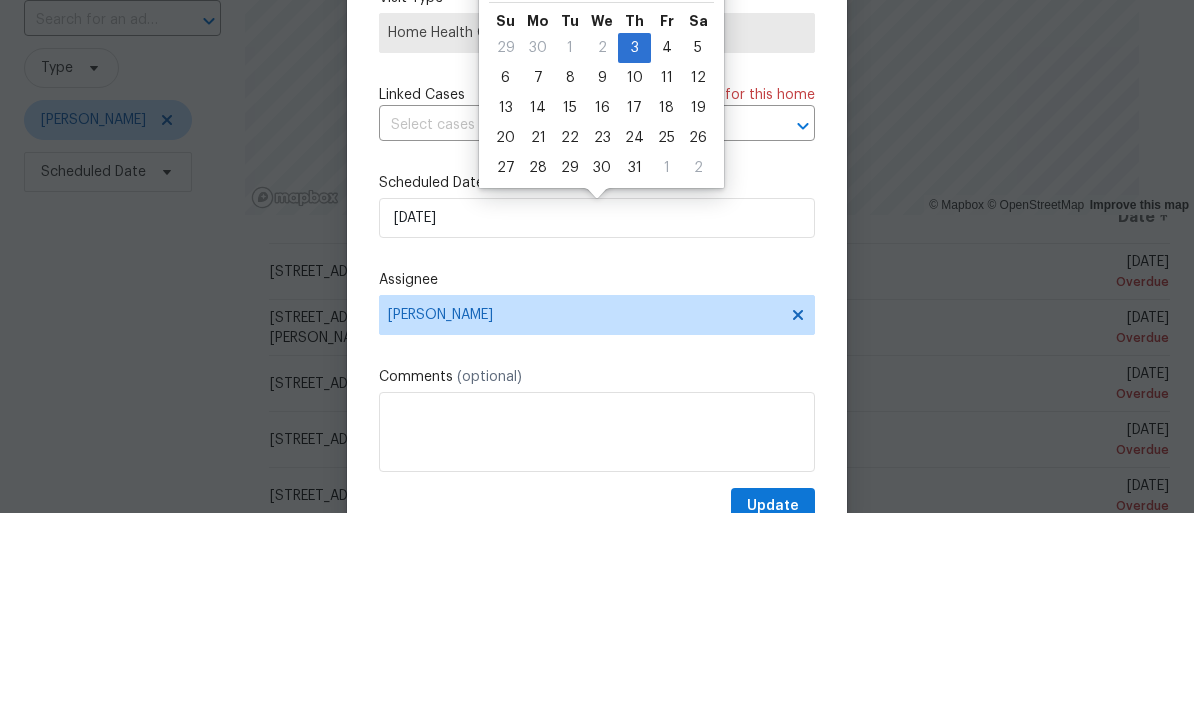 scroll, scrollTop: 67, scrollLeft: 0, axis: vertical 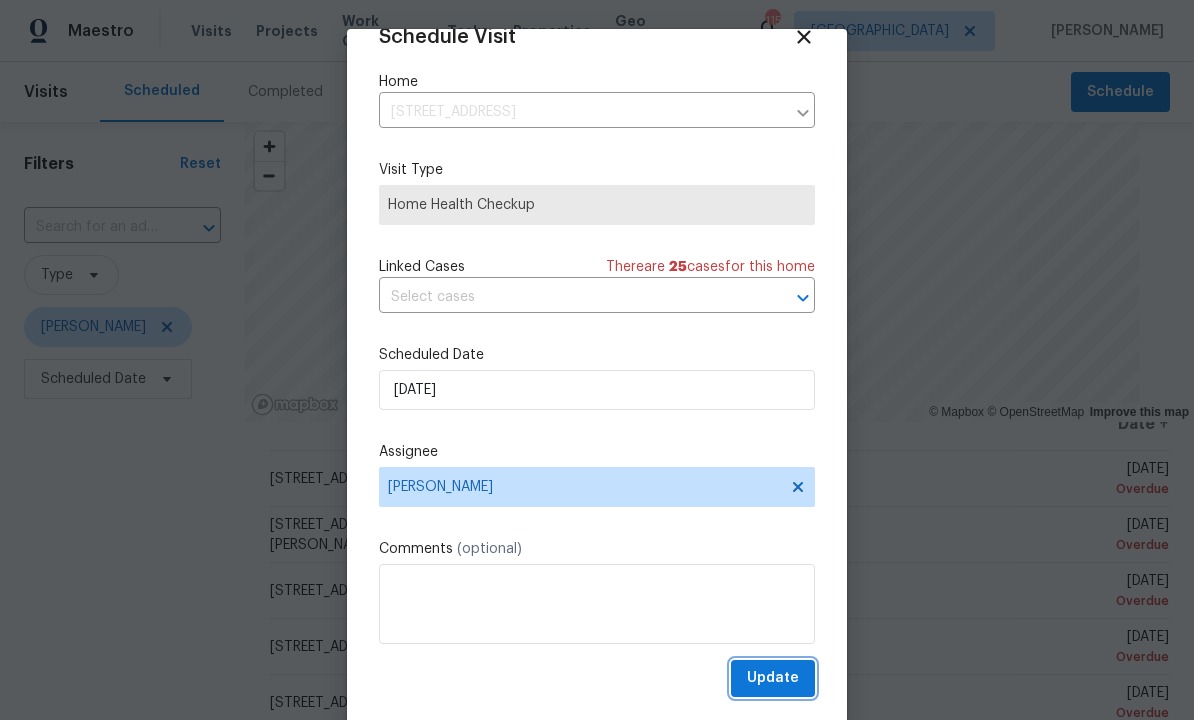 click on "Update" at bounding box center (773, 679) 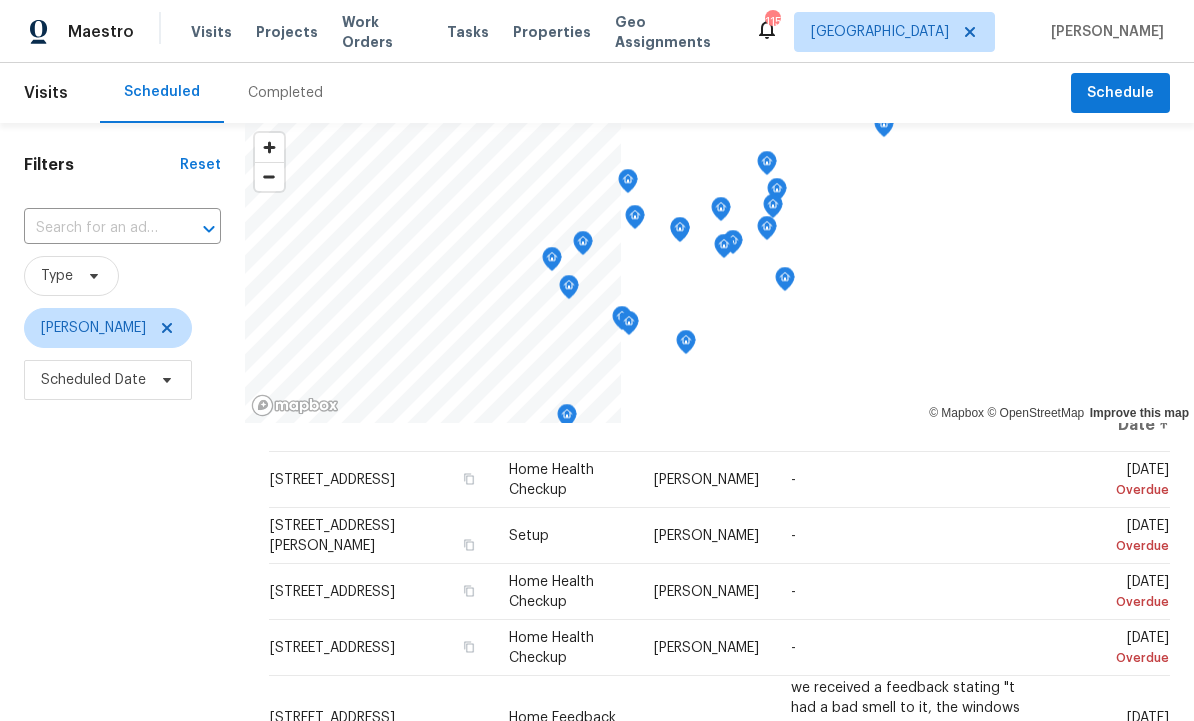 scroll, scrollTop: 0, scrollLeft: 0, axis: both 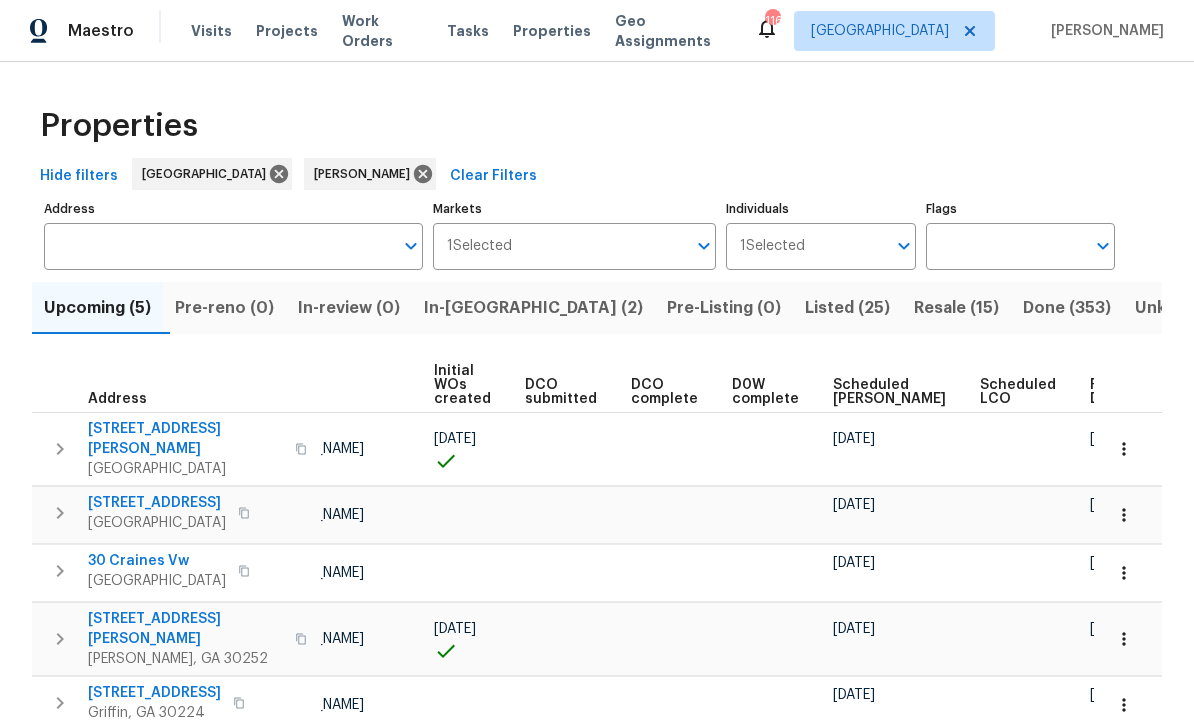 click on "Ready Date" at bounding box center (1112, 393) 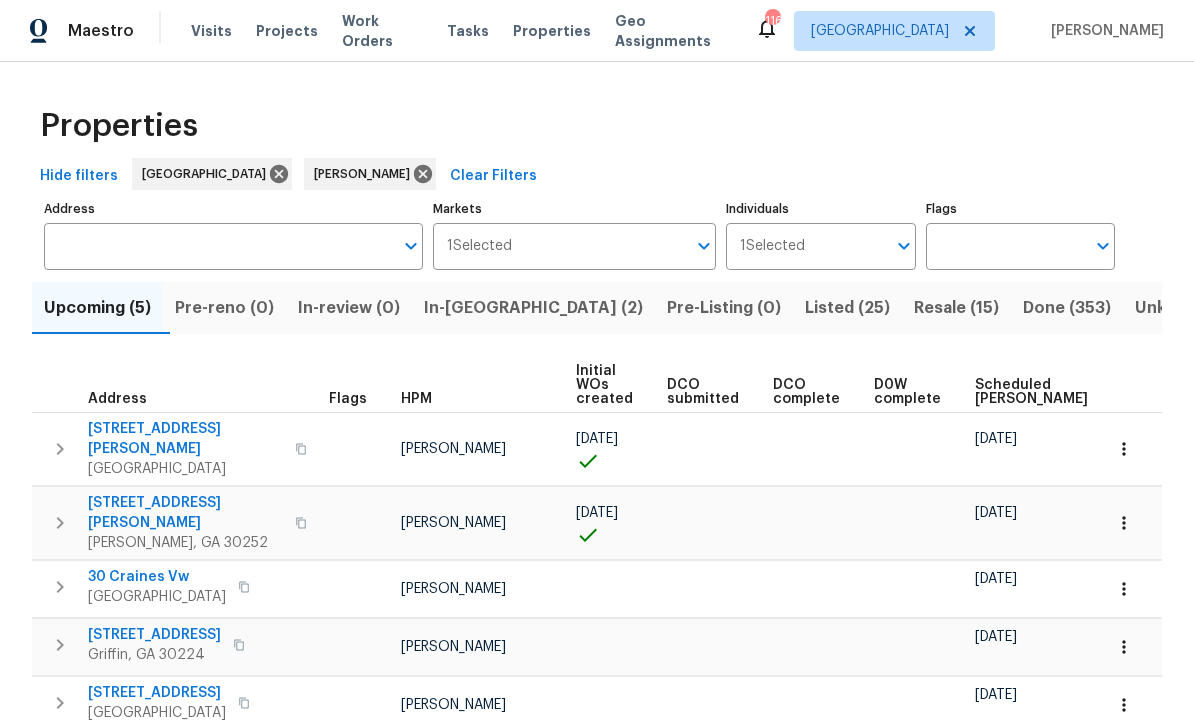 scroll, scrollTop: 1, scrollLeft: 0, axis: vertical 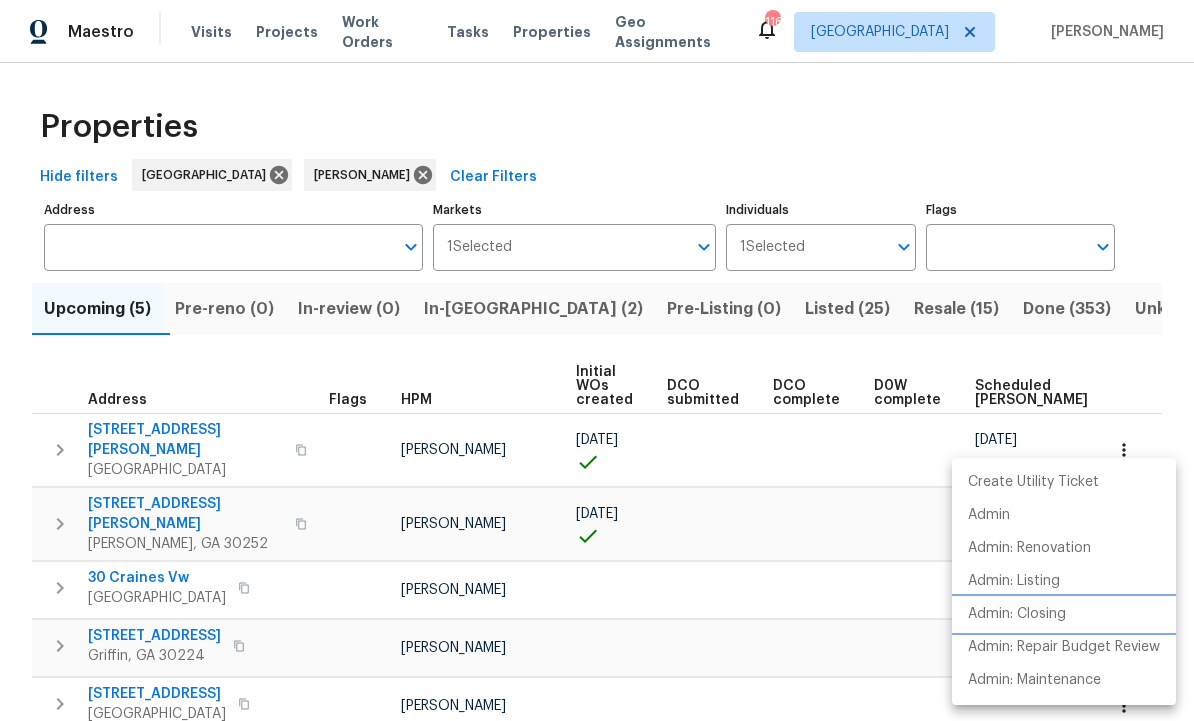 click on "Admin: Closing" at bounding box center [1017, 614] 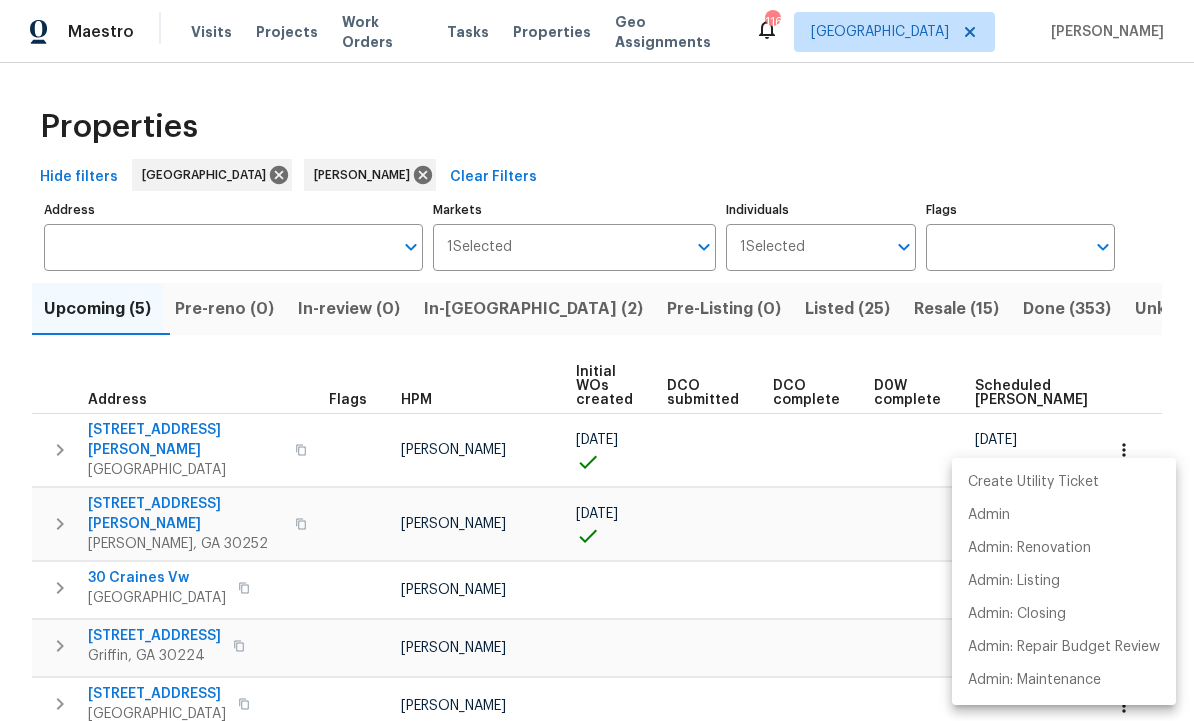 click at bounding box center (597, 360) 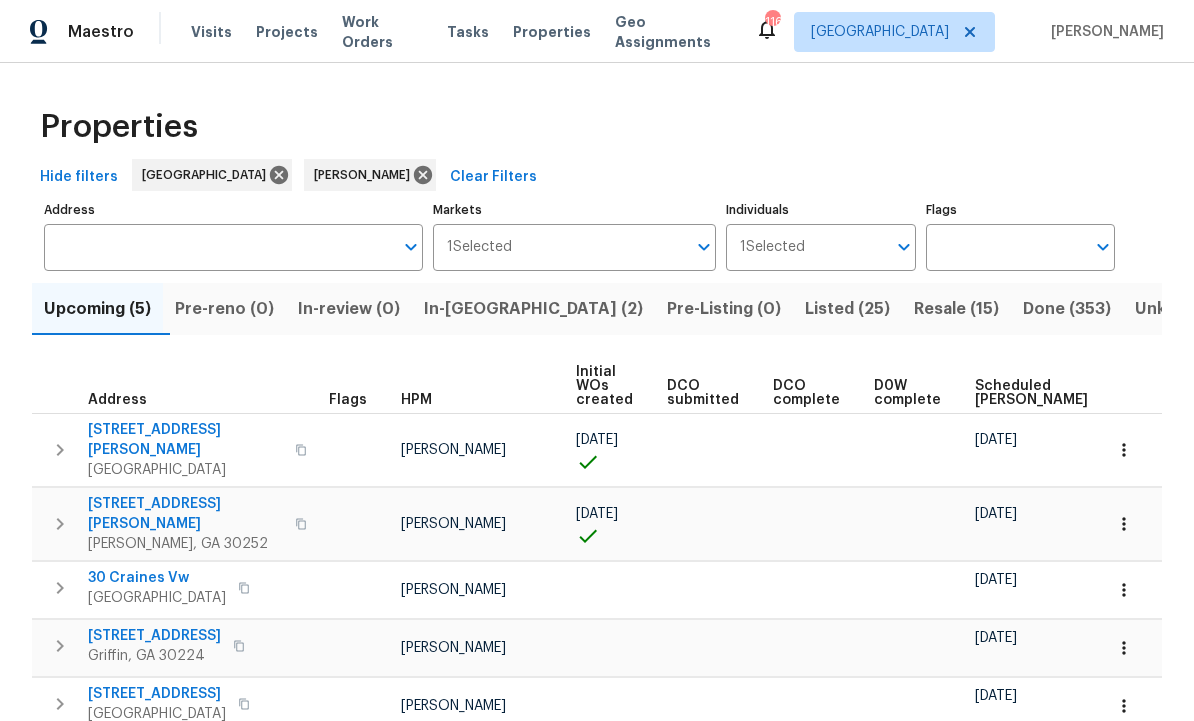 click on "In-reno (2)" at bounding box center [533, 309] 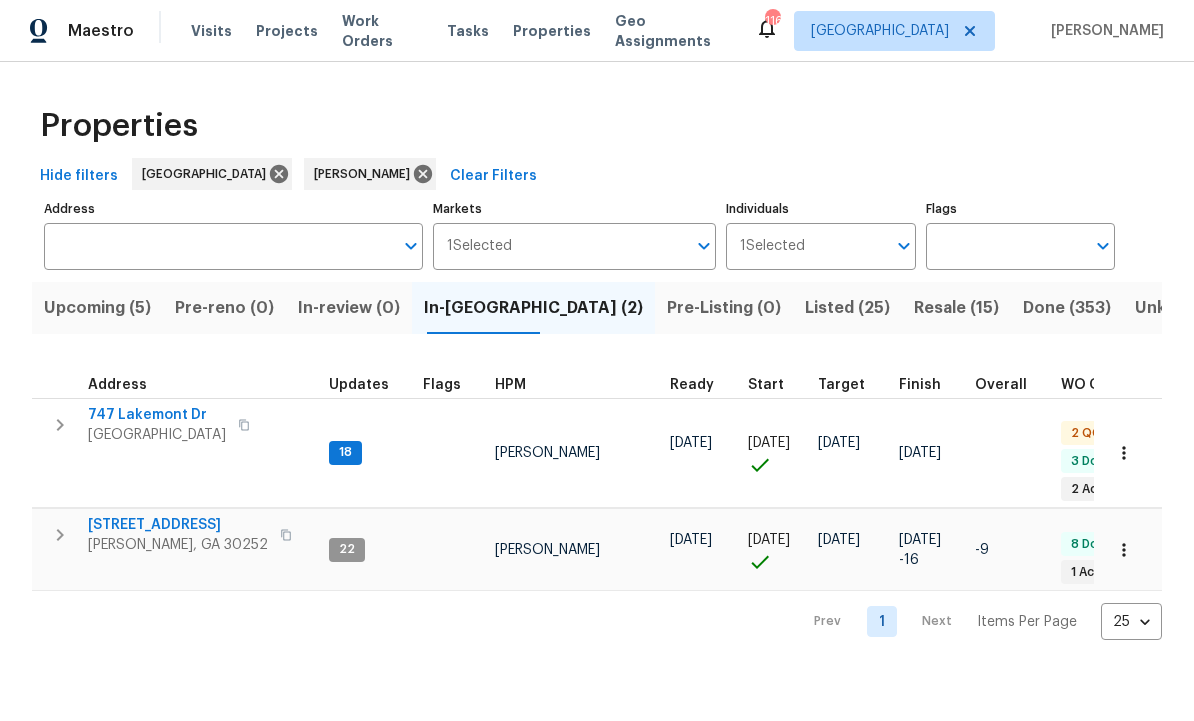 click on "747 Lakemont Dr" at bounding box center [157, 416] 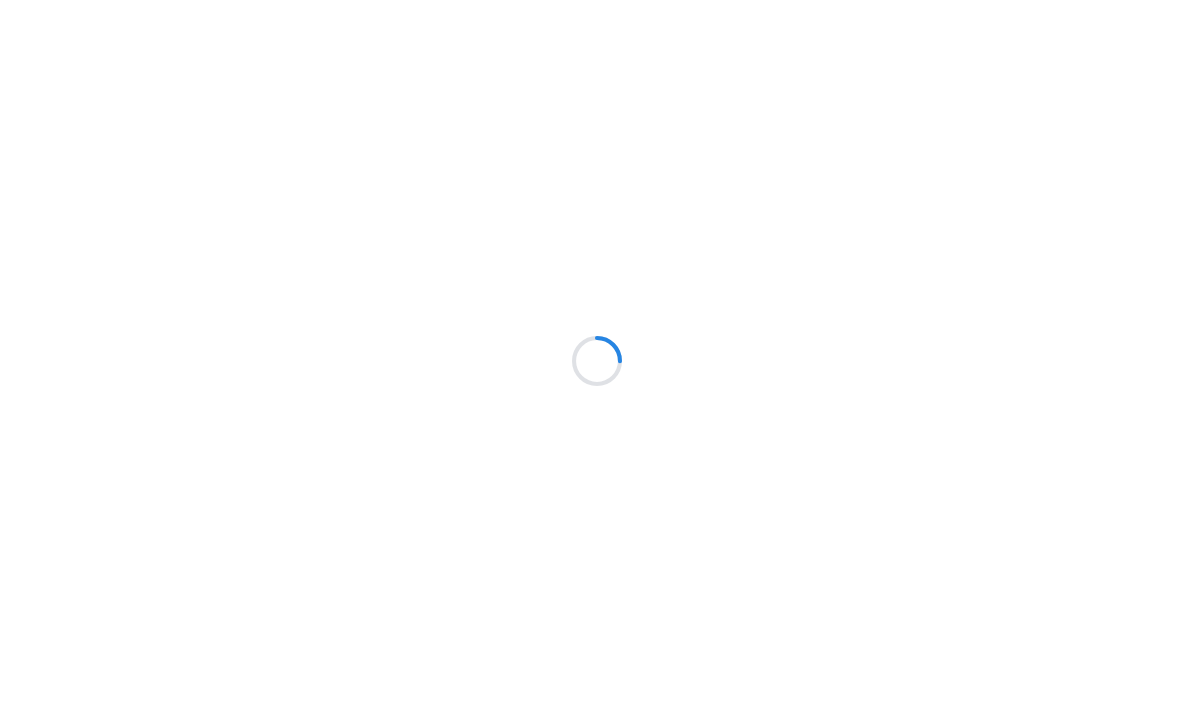 scroll, scrollTop: 0, scrollLeft: 0, axis: both 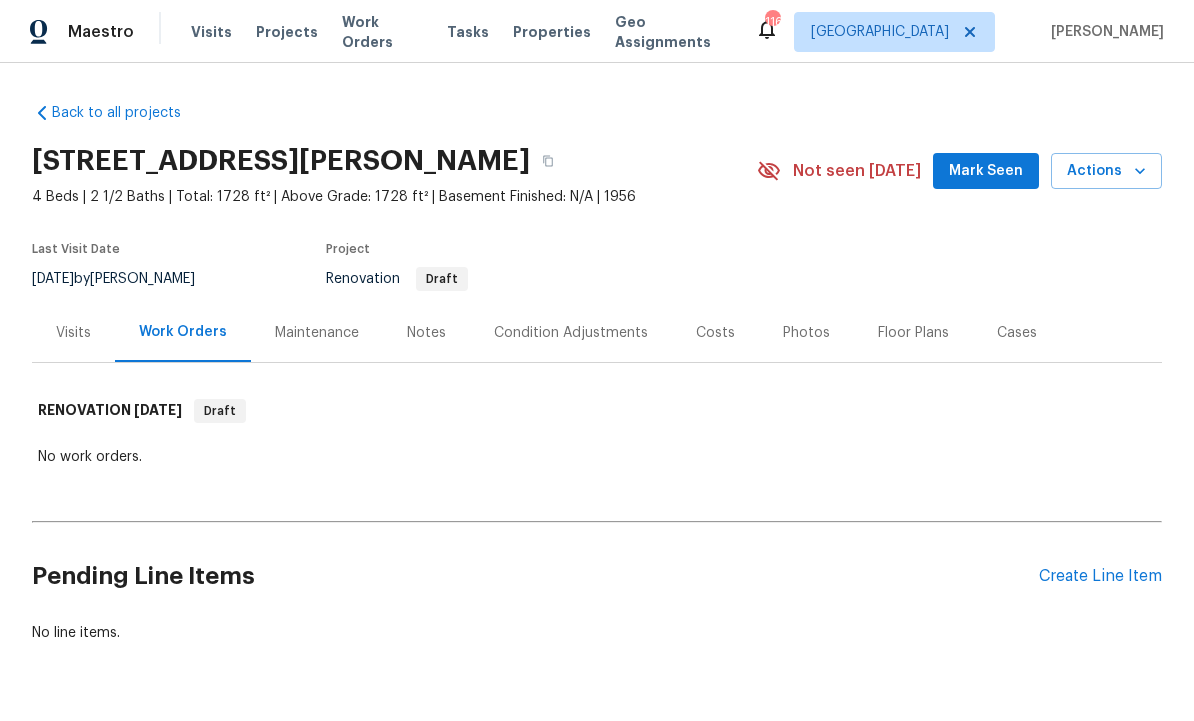 click on "Condition Adjustments" at bounding box center (571, 333) 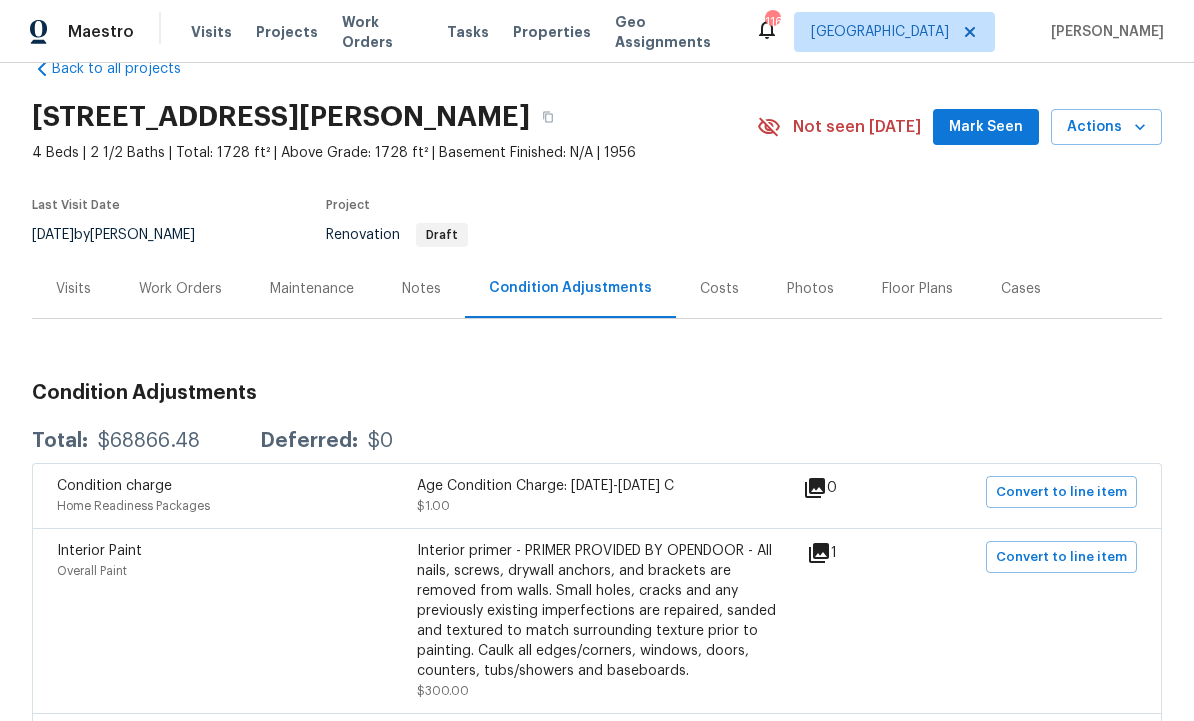 scroll, scrollTop: 57, scrollLeft: 0, axis: vertical 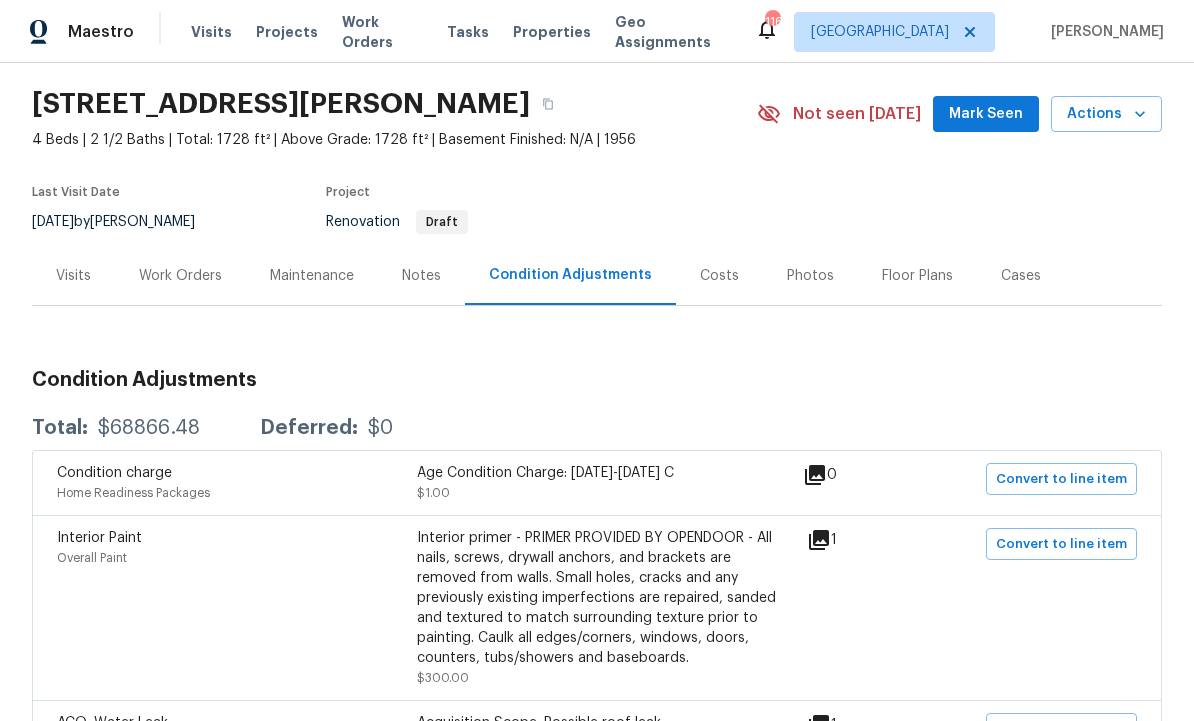 click on "1" at bounding box center [854, 540] 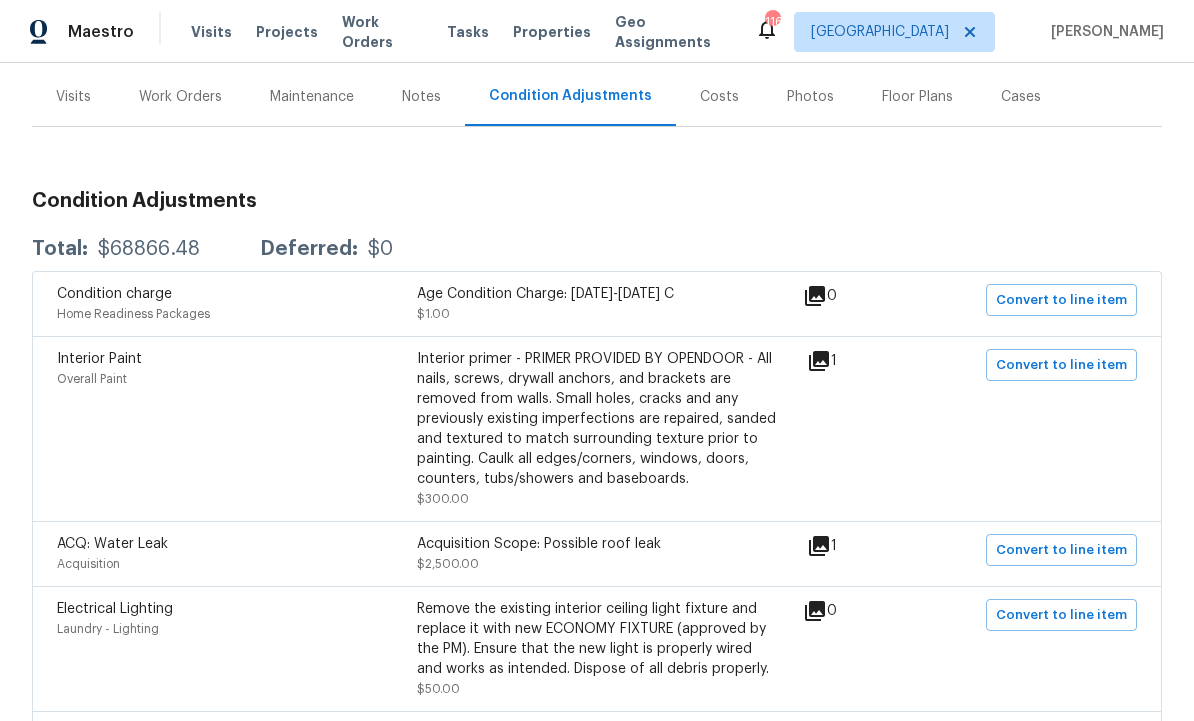 click on "Electrical Lighting Laundry - Lighting Remove the existing interior ceiling light fixture and replace it with new ECONOMY FIXTURE (approved by the PM). Ensure that the new light is properly wired and works as intended. Dispose of all debris properly. $50.00" at bounding box center (430, 649) 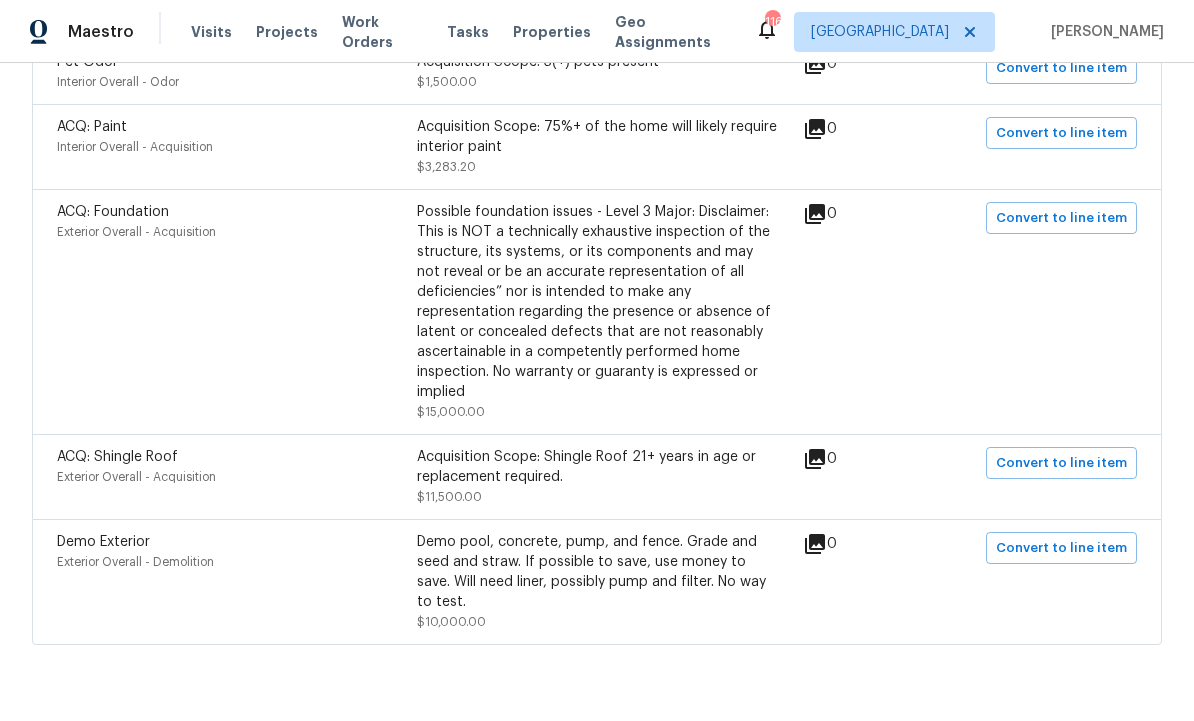 scroll, scrollTop: 2832, scrollLeft: 0, axis: vertical 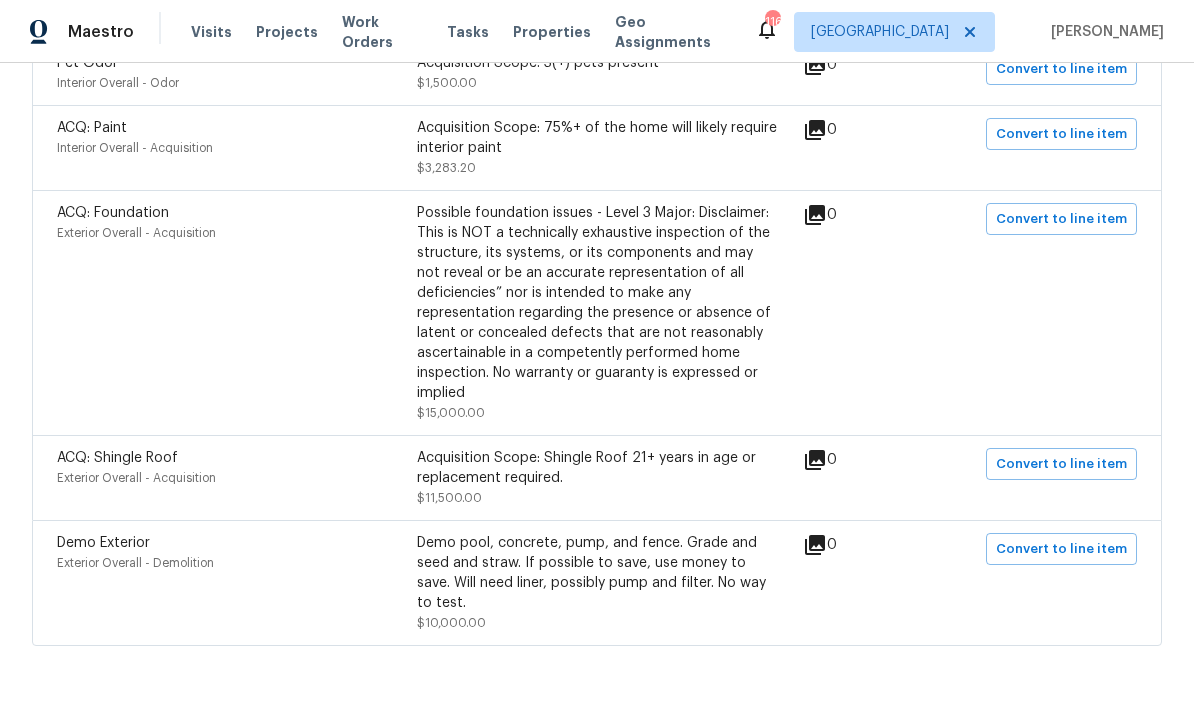 click on "Maestro Visits Projects Work Orders Tasks Properties Geo Assignments 116 Atlanta [PERSON_NAME]" at bounding box center [597, 31] 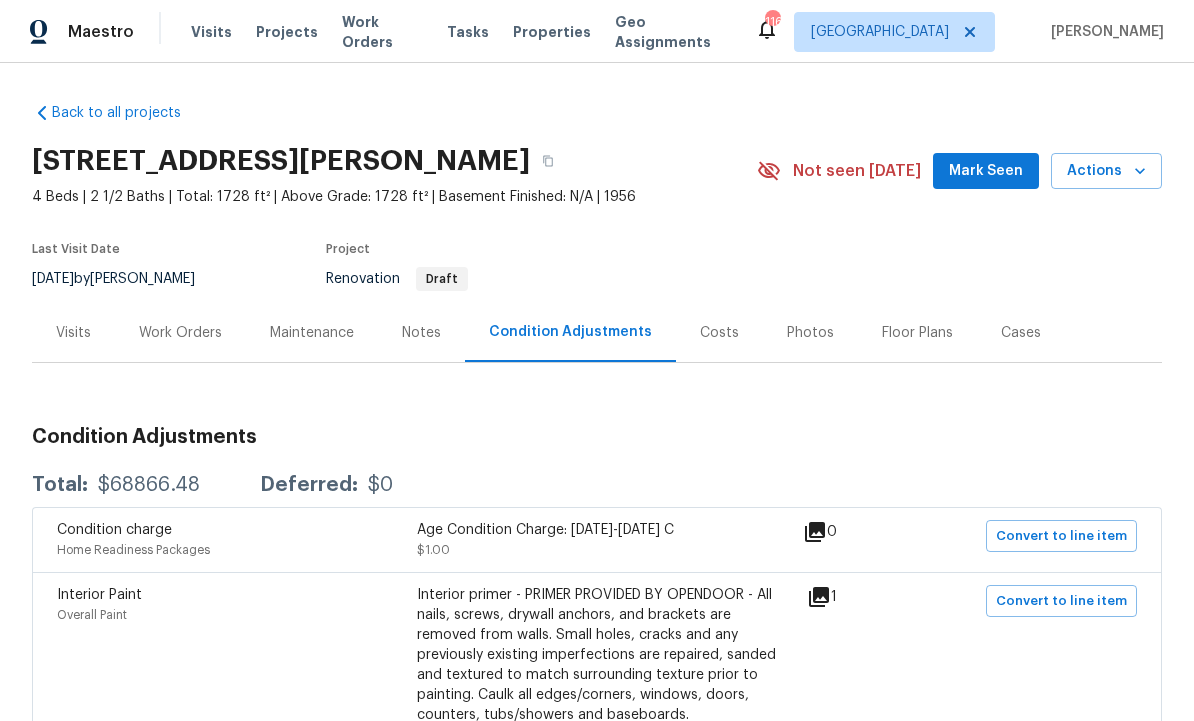 scroll, scrollTop: 0, scrollLeft: 0, axis: both 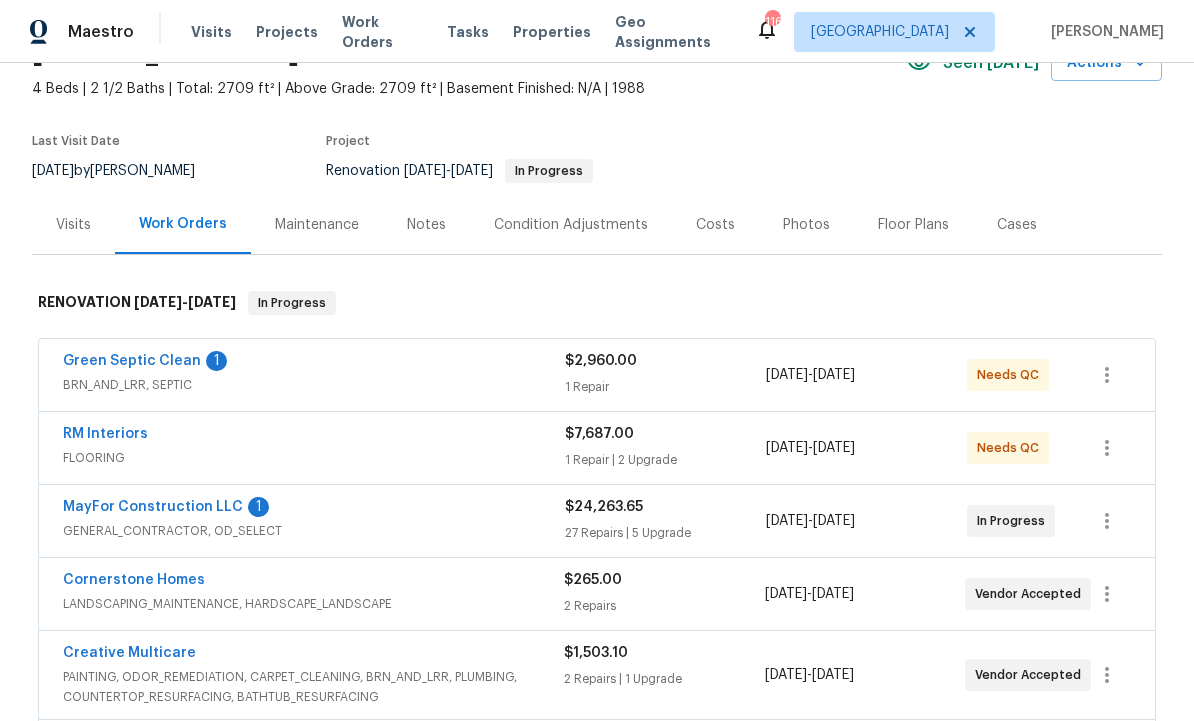 click on "Green Septic Clean" at bounding box center (132, 361) 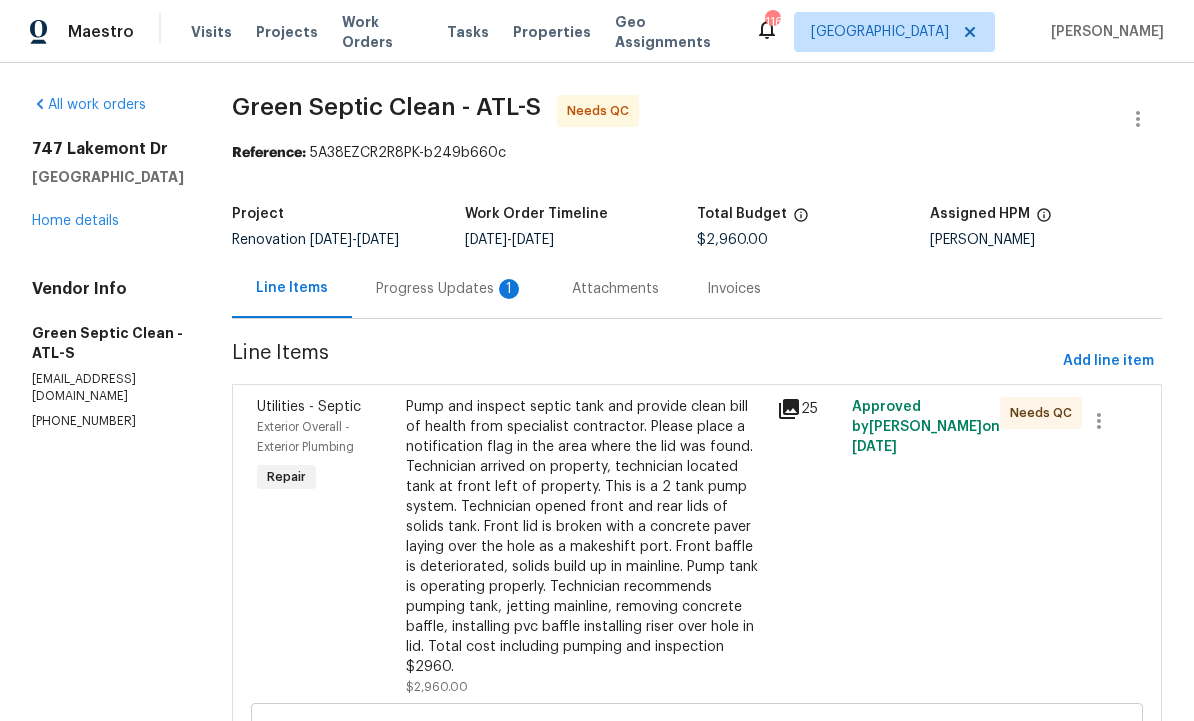click on "Progress Updates 1" at bounding box center [450, 289] 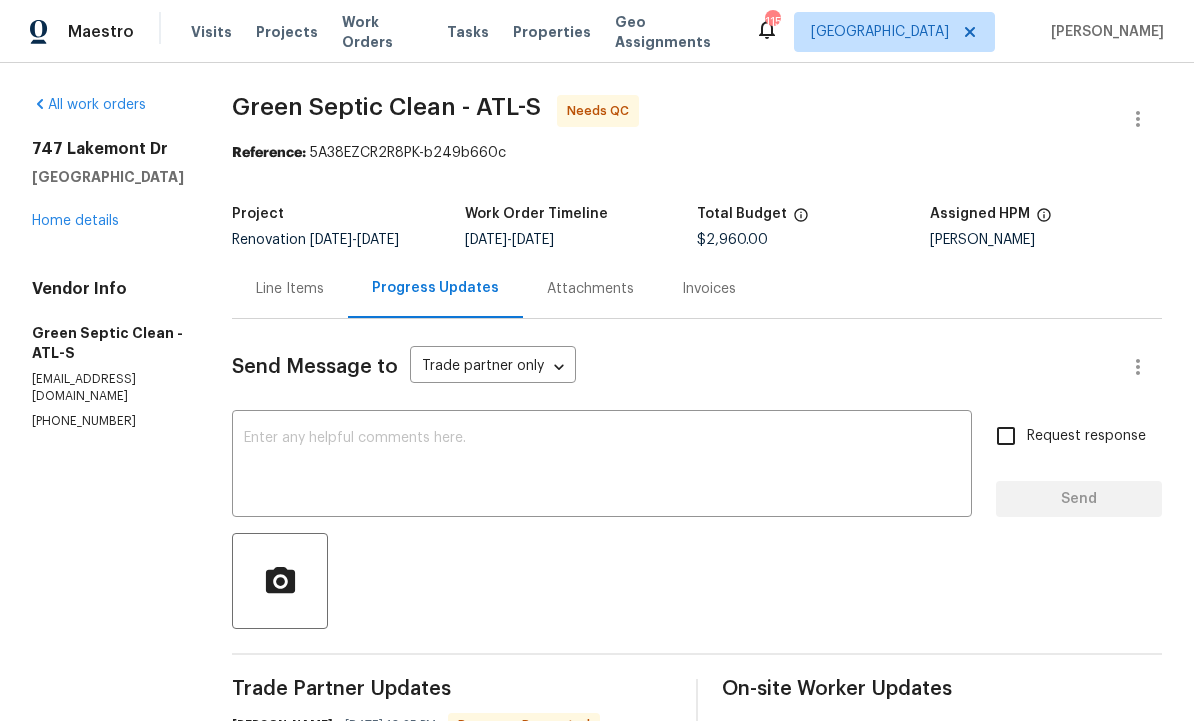 scroll, scrollTop: 0, scrollLeft: 0, axis: both 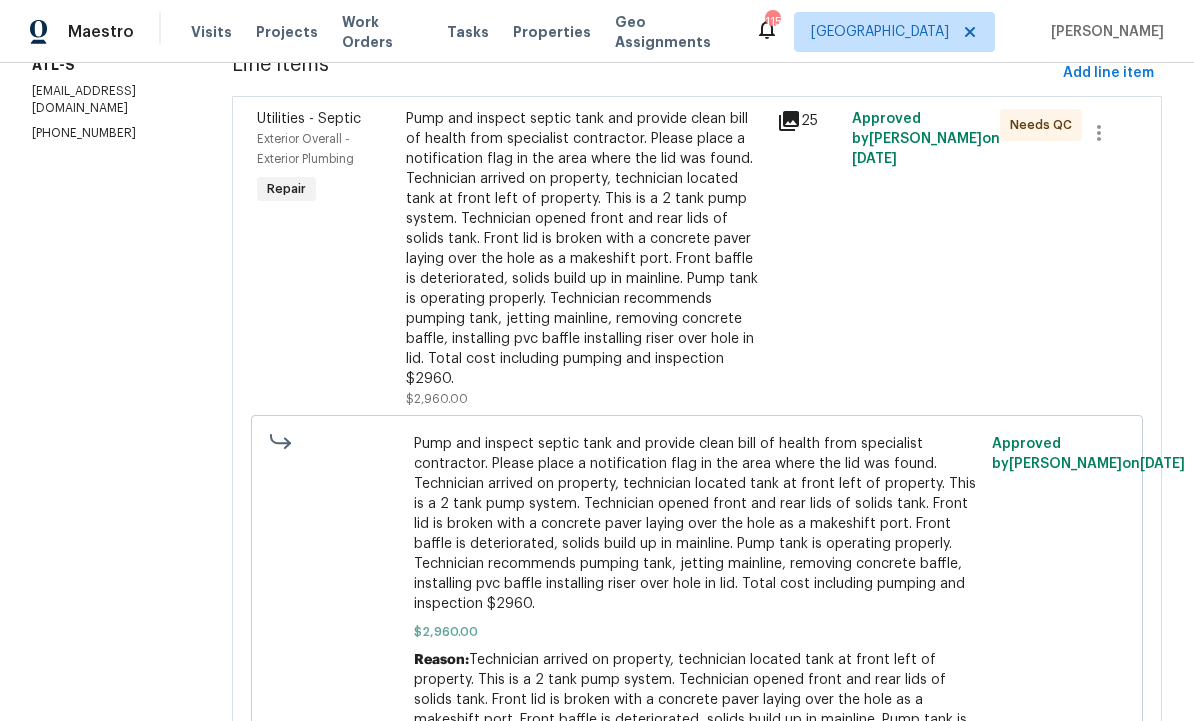 click on "Pump and inspect septic tank and provide clean bill of health from specialist contractor. Please place a notification flag in the area where the lid was found. Technician arrived on property, technician located tank at front left of property. This is a 2 tank pump system. Technician opened front and rear lids of solids tank. Front lid is broken with a concrete paver laying over the hole as a makeshift port. Front baffle is deteriorated, solids build up in mainline. Pump tank is operating properly. Technician recommends pumping tank, jetting mainline, removing concrete baffle, installing pvc baffle installing riser over hole in lid. Total cost including pumping and inspection $2960." at bounding box center (586, 249) 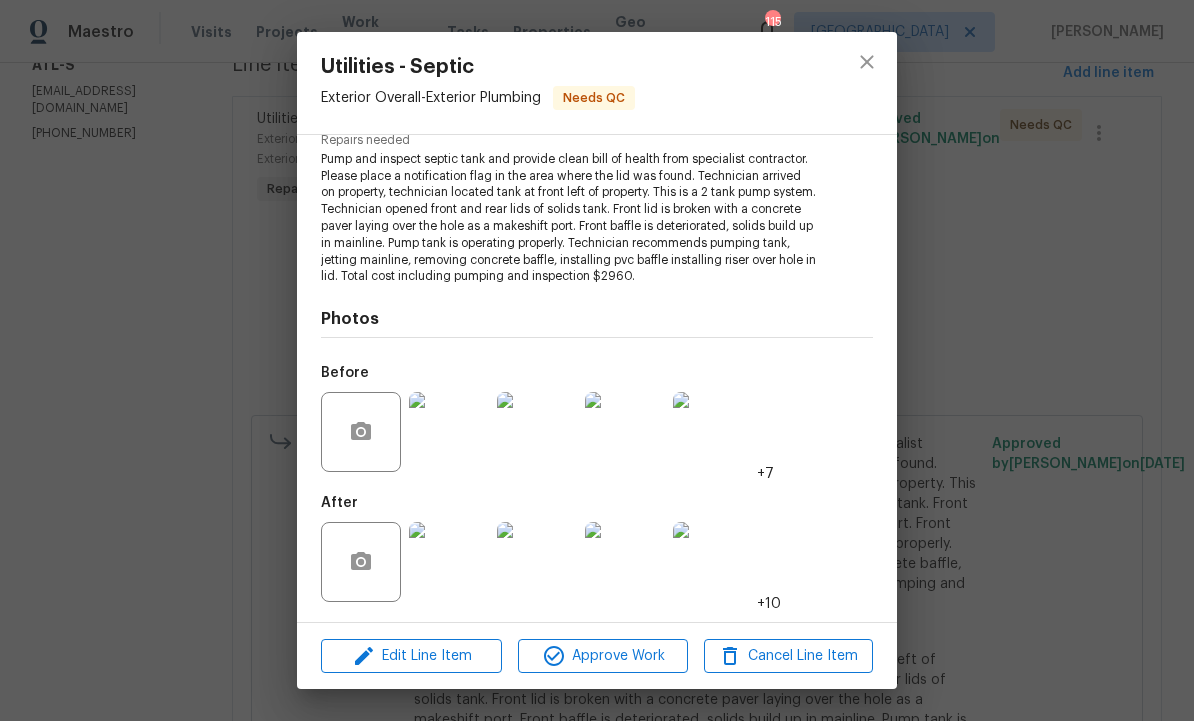 scroll, scrollTop: 216, scrollLeft: 0, axis: vertical 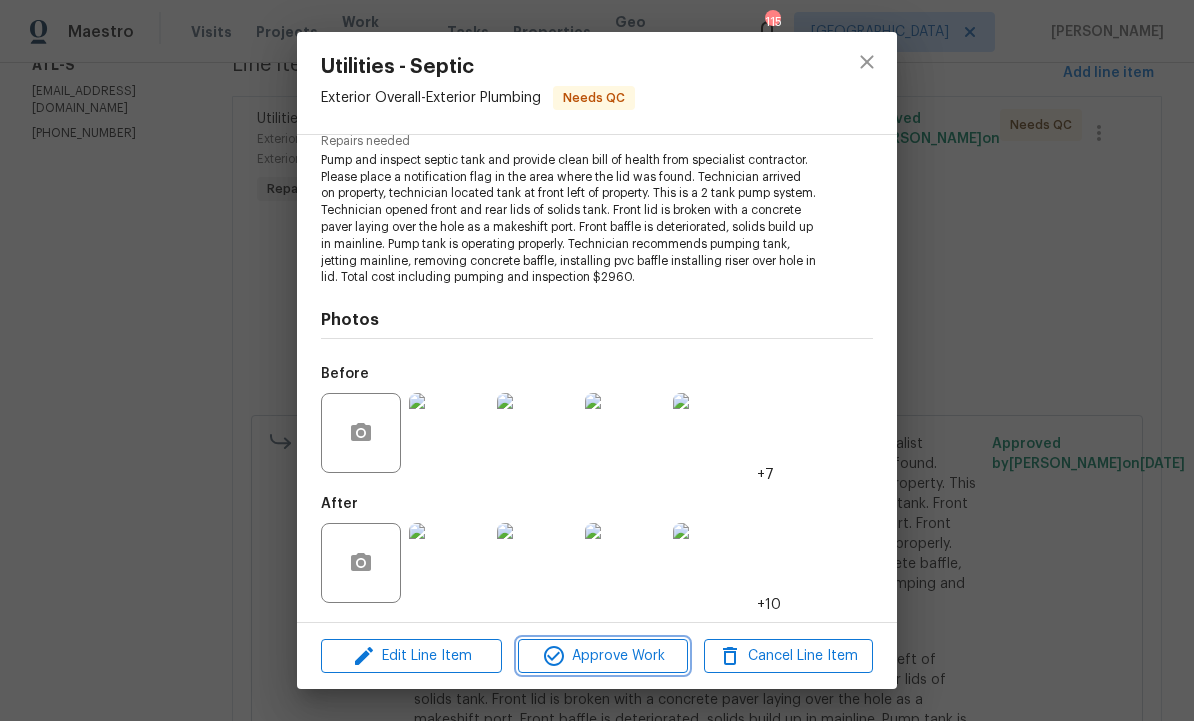 click on "Approve Work" at bounding box center [602, 656] 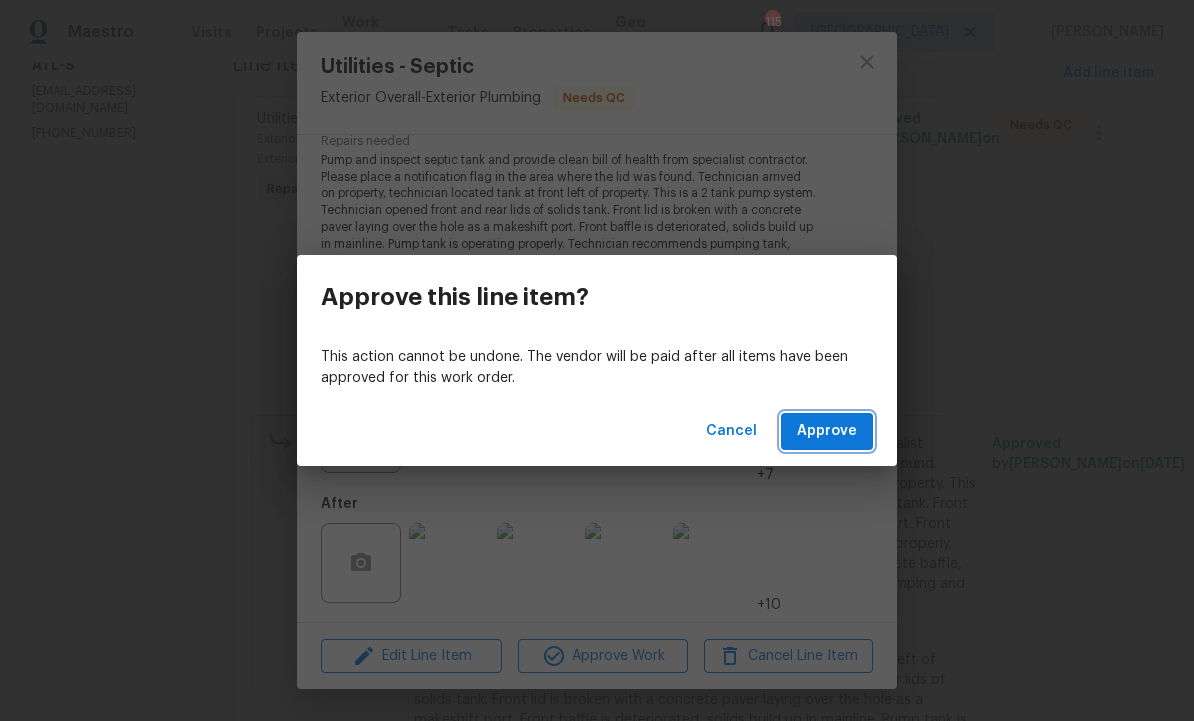 click on "Approve" at bounding box center (827, 431) 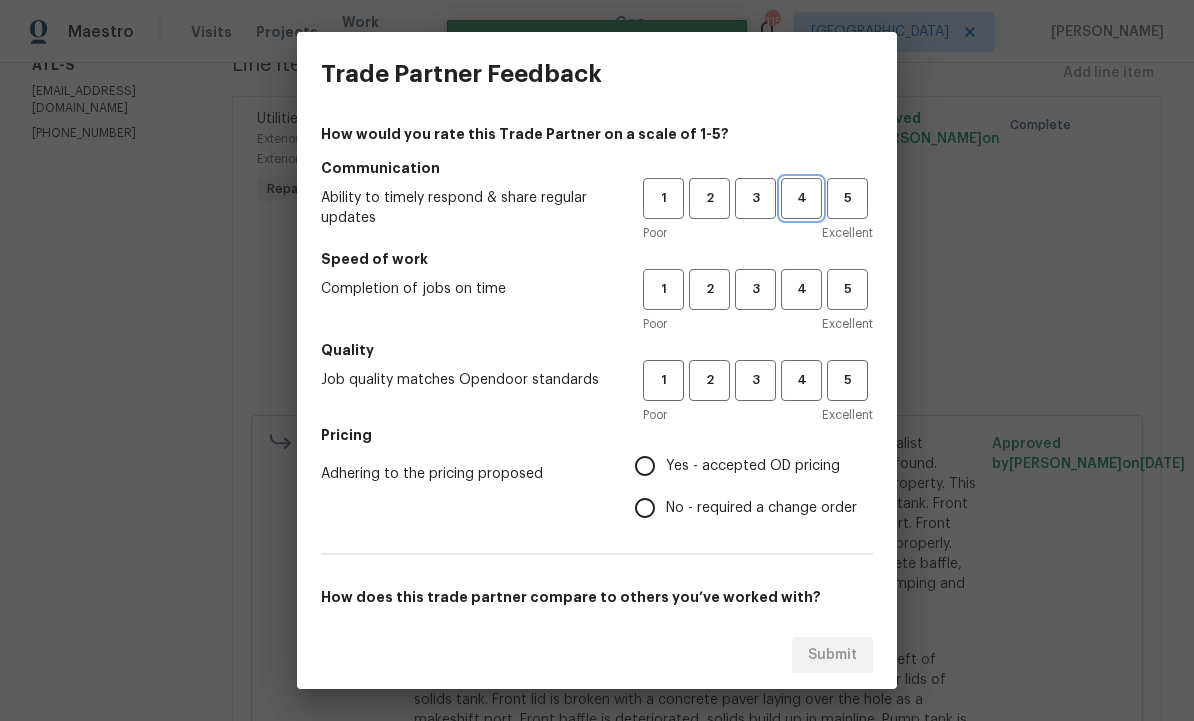 click on "4" at bounding box center [801, 198] 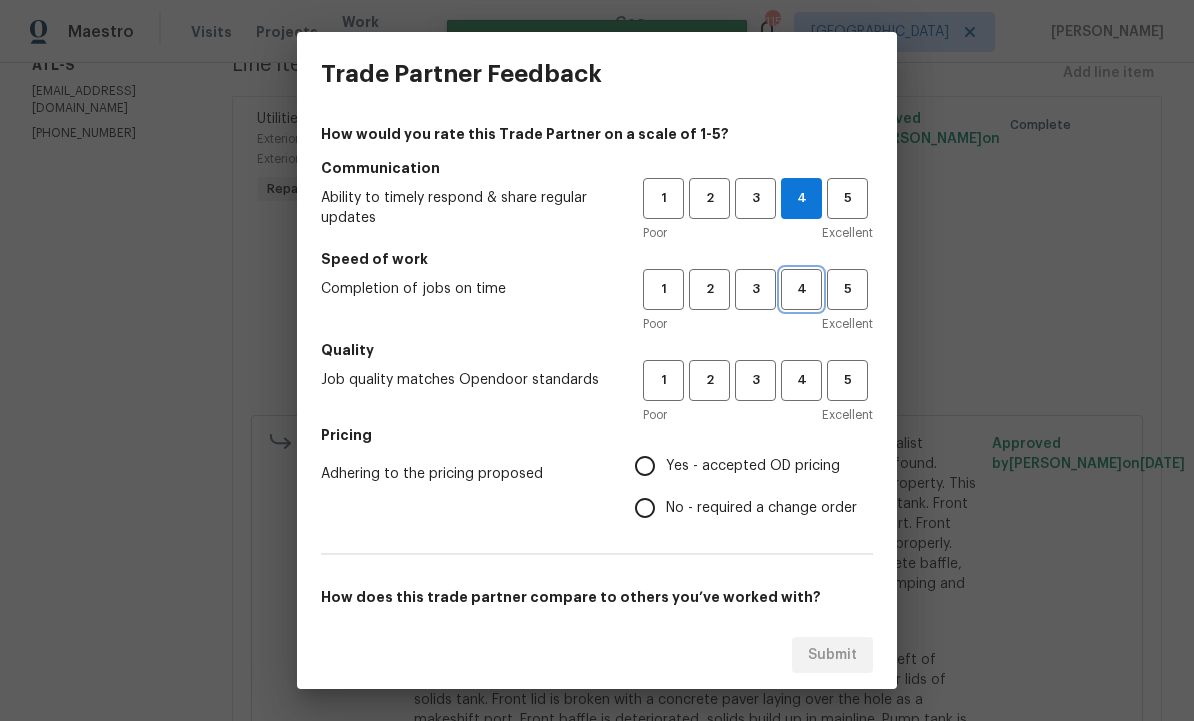 click on "4" at bounding box center [801, 289] 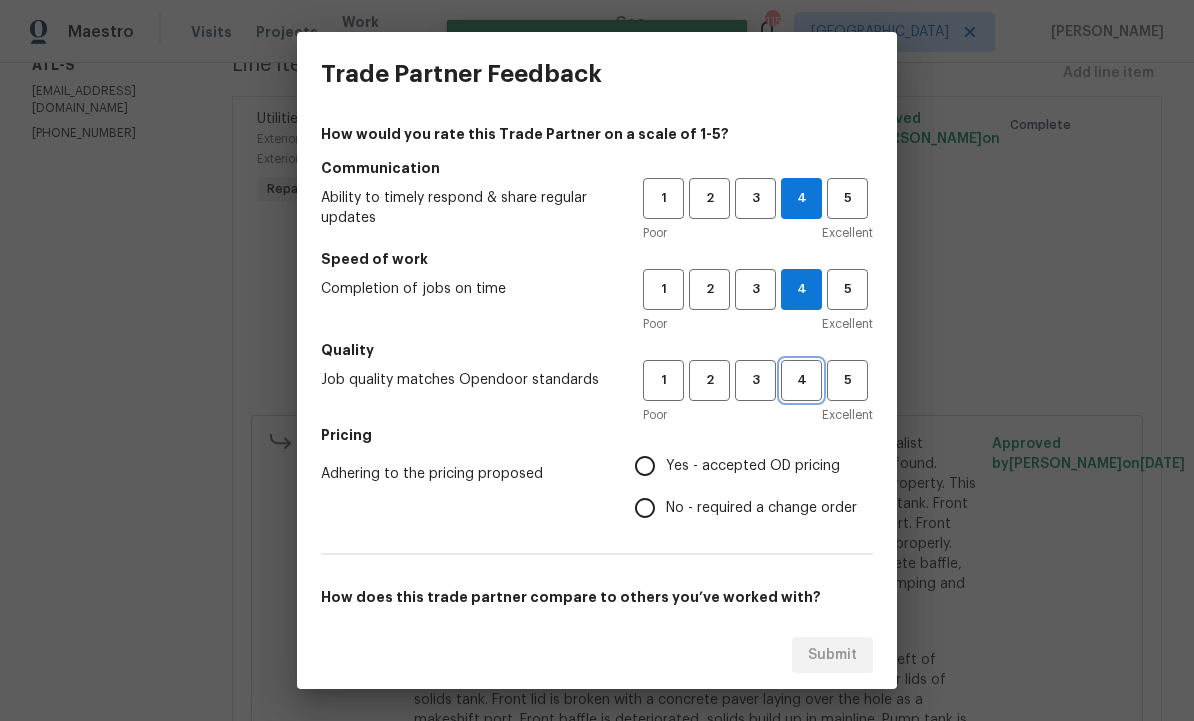 click on "4" at bounding box center [801, 380] 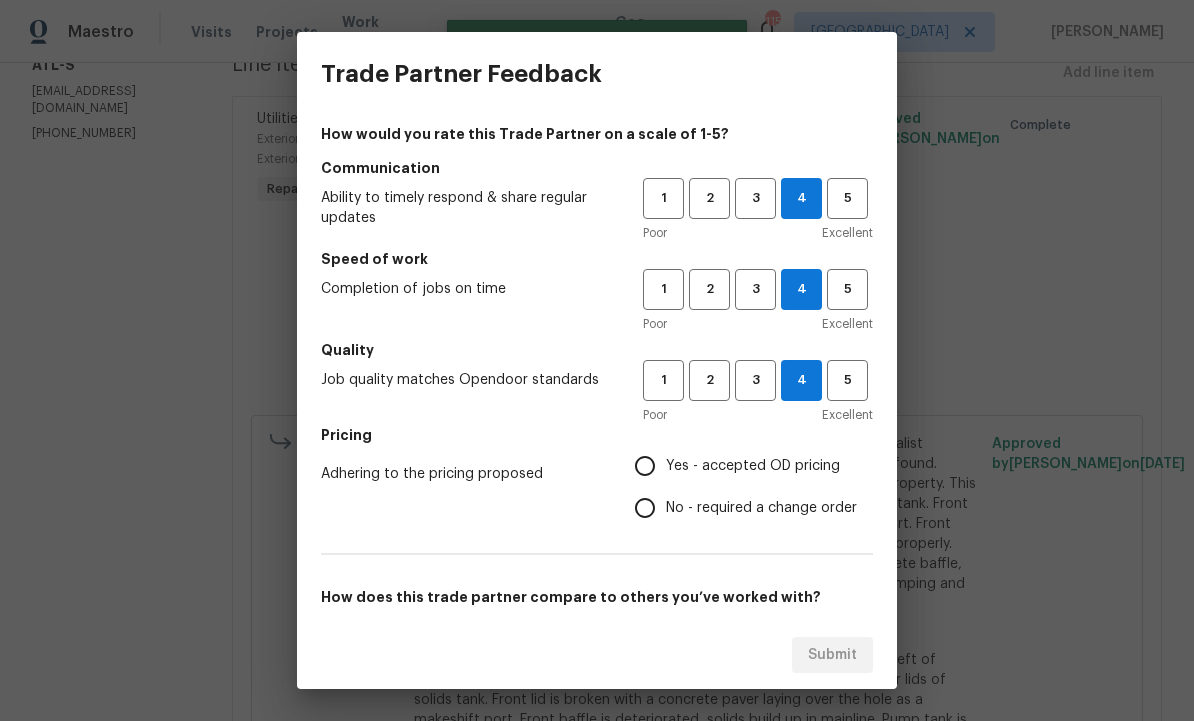 click on "Yes - accepted OD pricing" at bounding box center [645, 466] 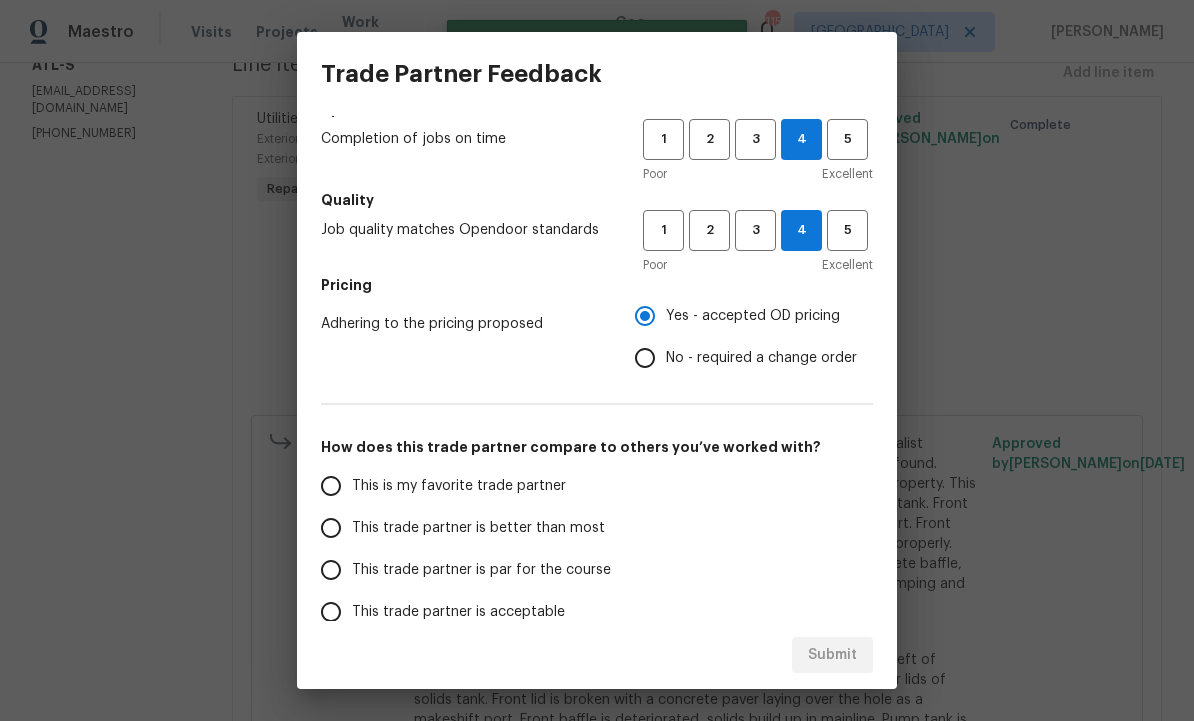 scroll, scrollTop: 169, scrollLeft: 0, axis: vertical 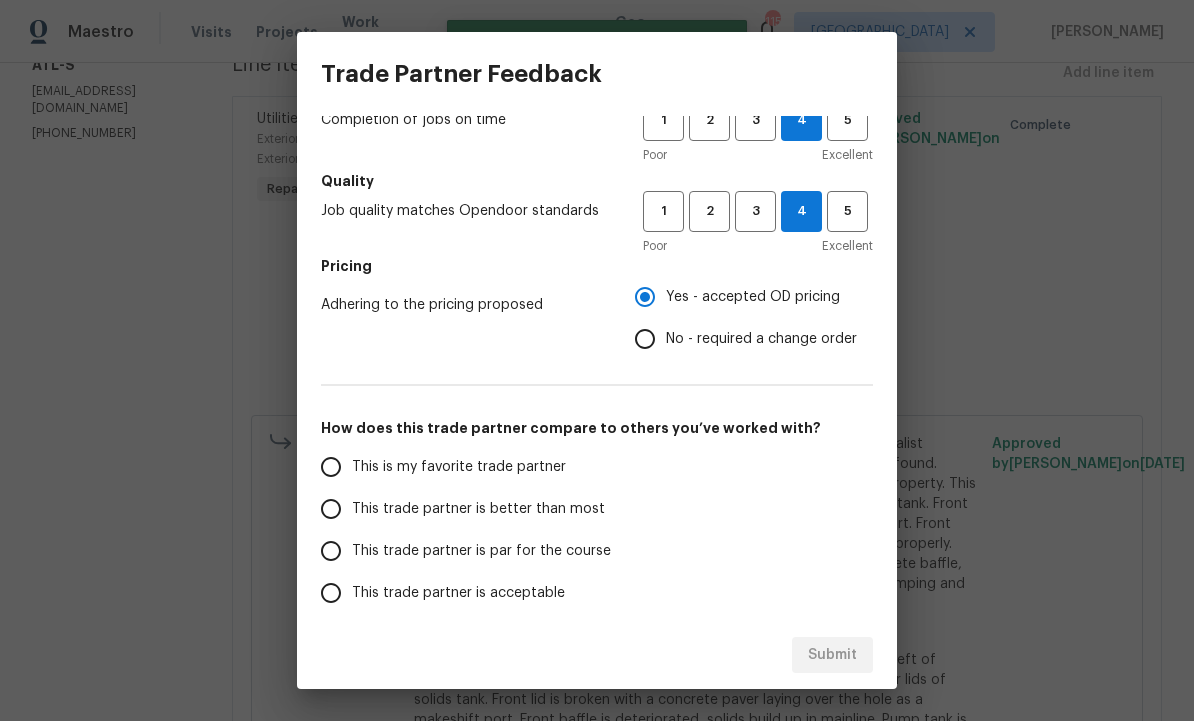 click on "This trade partner is better than most" at bounding box center [331, 509] 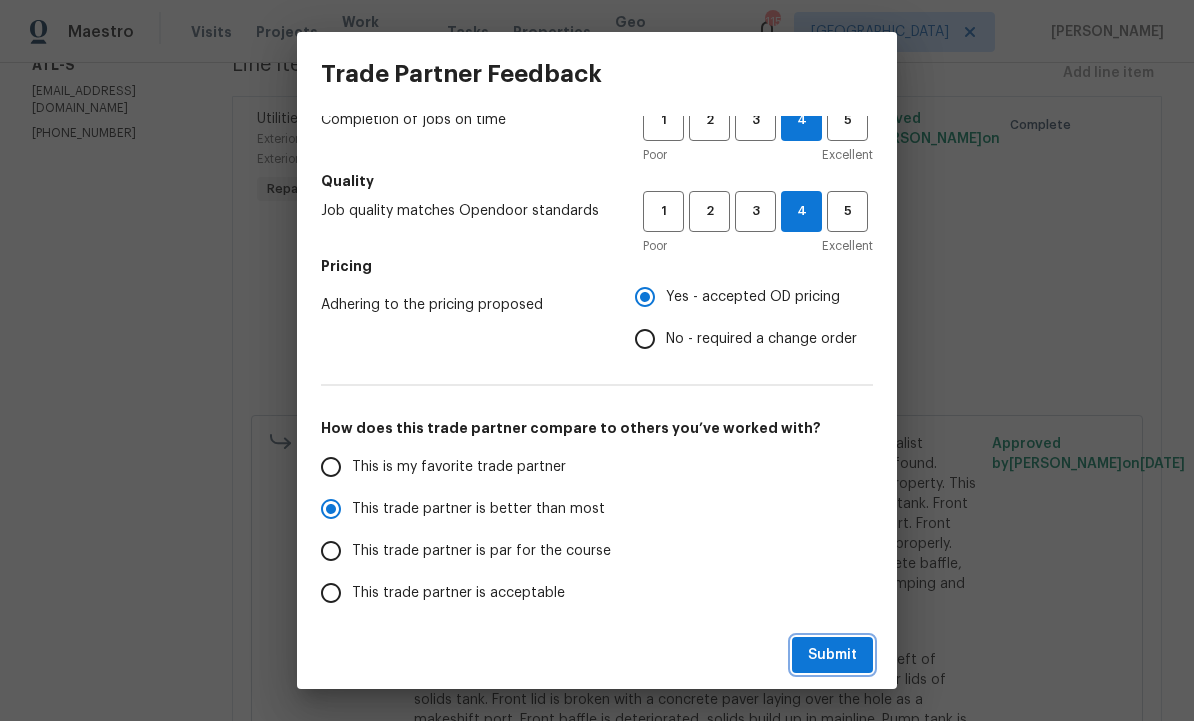click on "Submit" at bounding box center [832, 655] 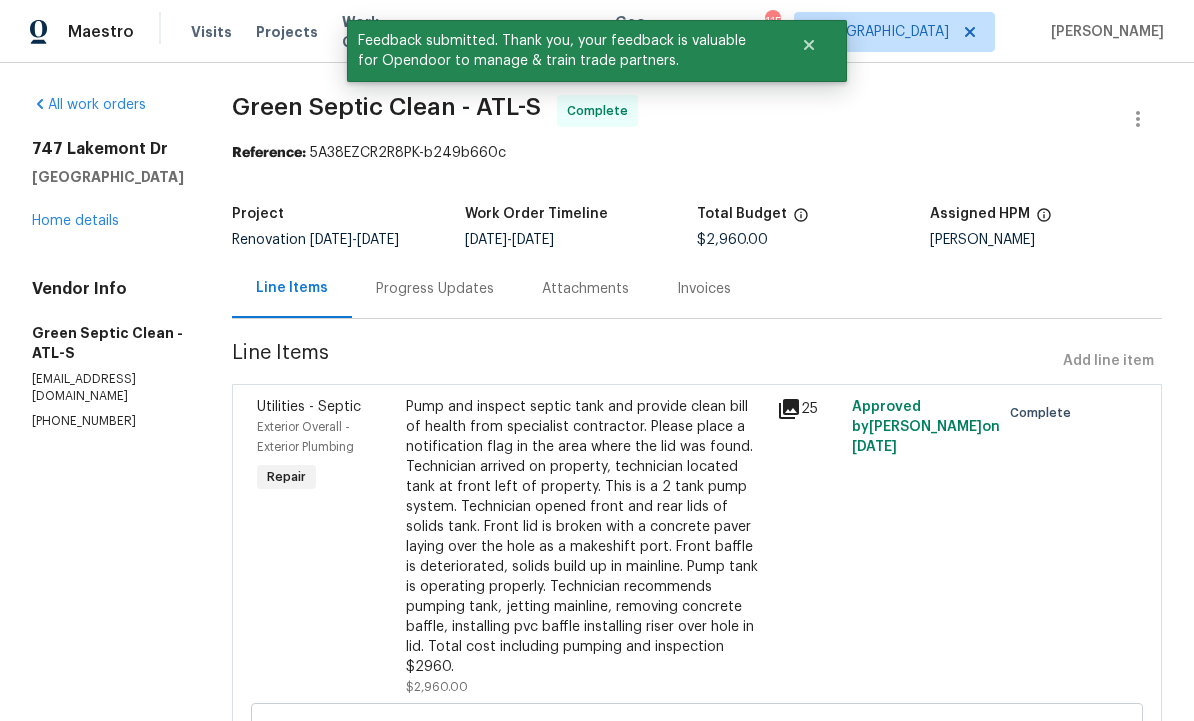 scroll, scrollTop: -1, scrollLeft: 0, axis: vertical 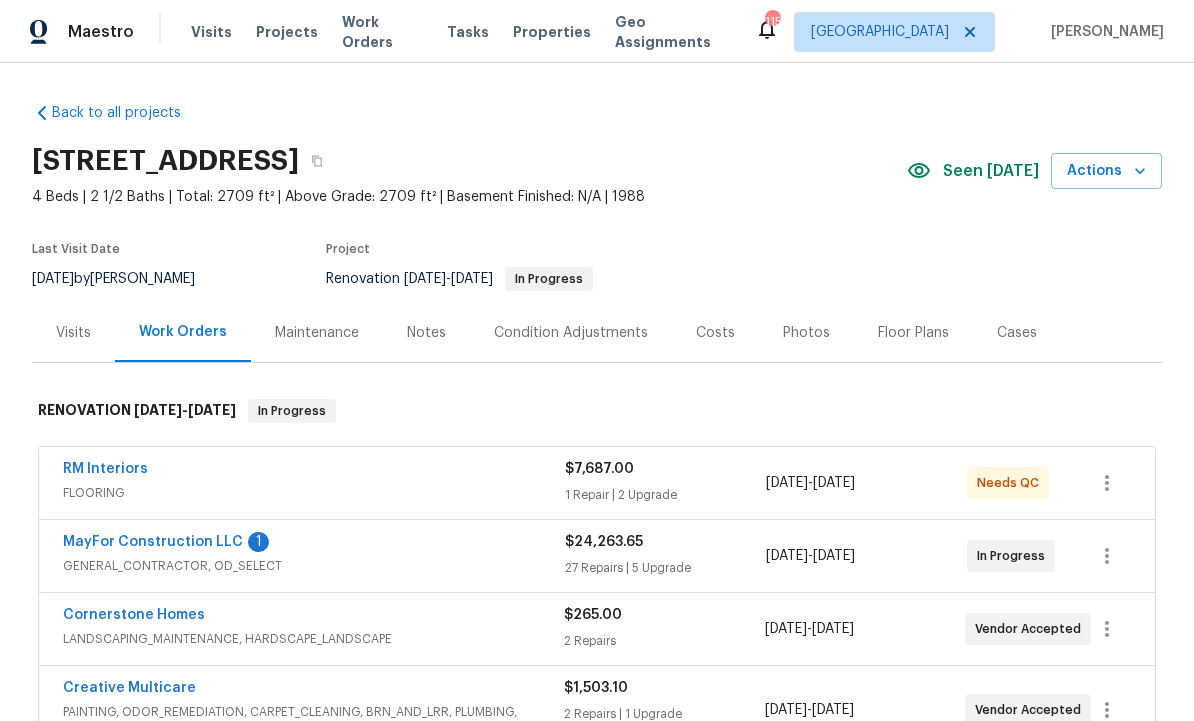click on "RM Interiors" at bounding box center [105, 469] 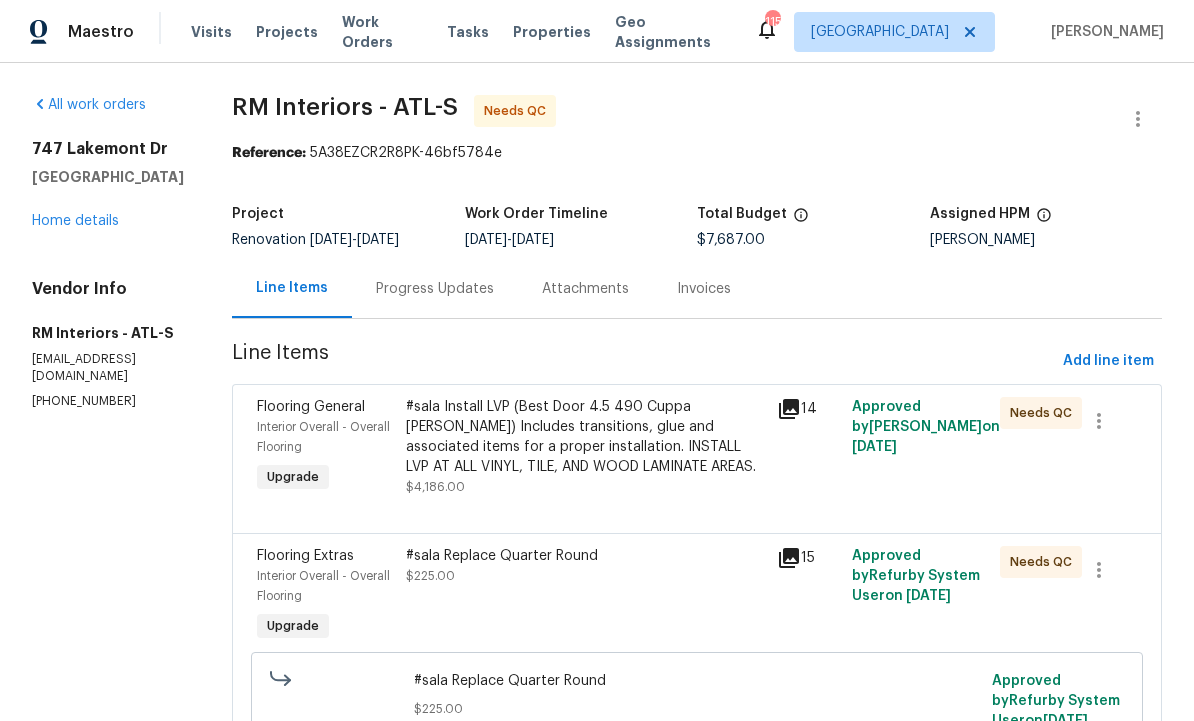 click on "Progress Updates" at bounding box center (435, 289) 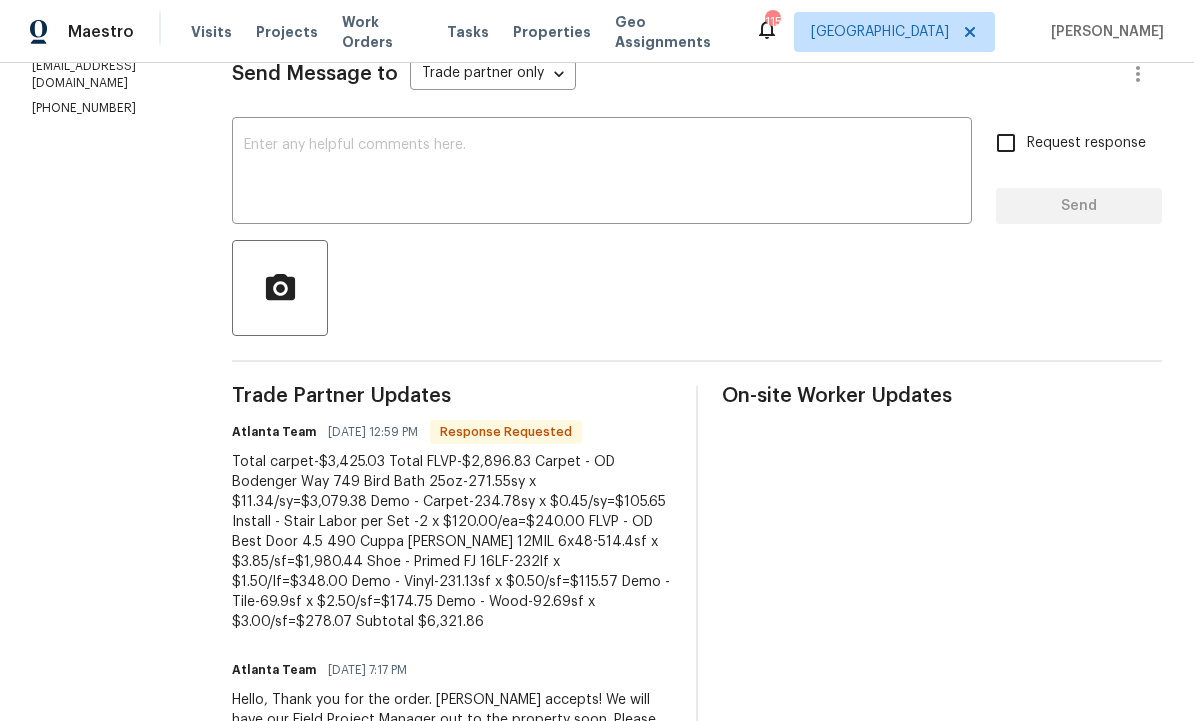 scroll, scrollTop: 292, scrollLeft: 0, axis: vertical 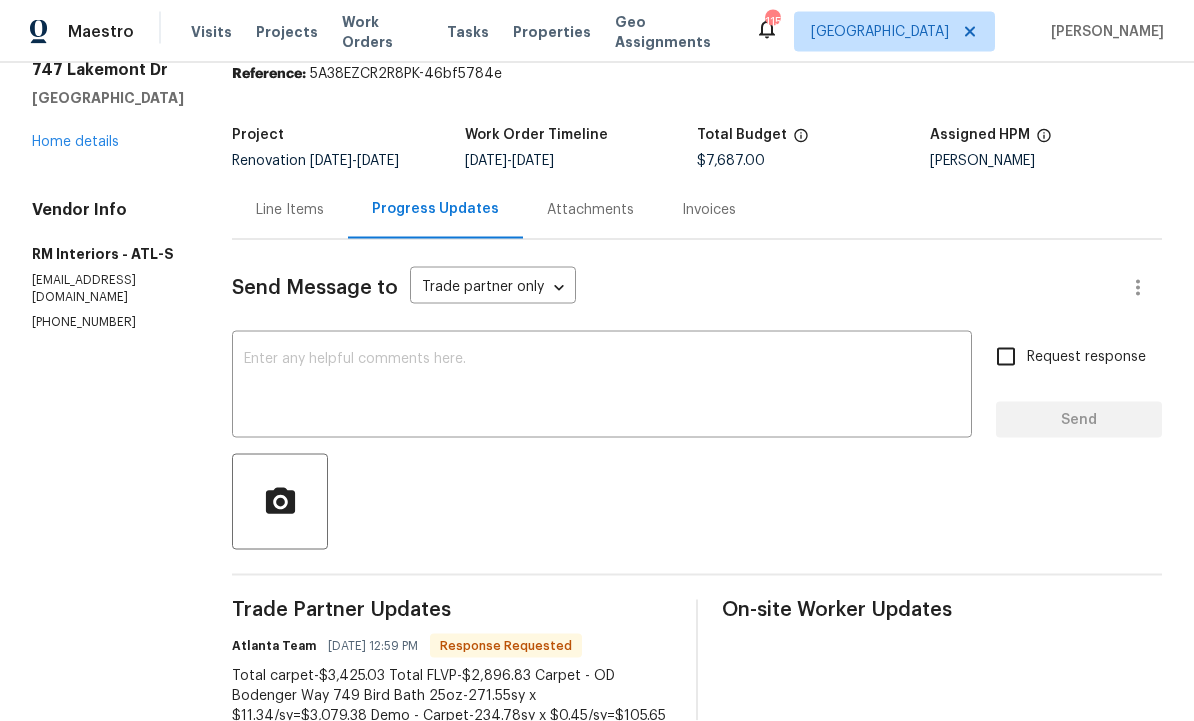 click on "Line Items" at bounding box center [290, 210] 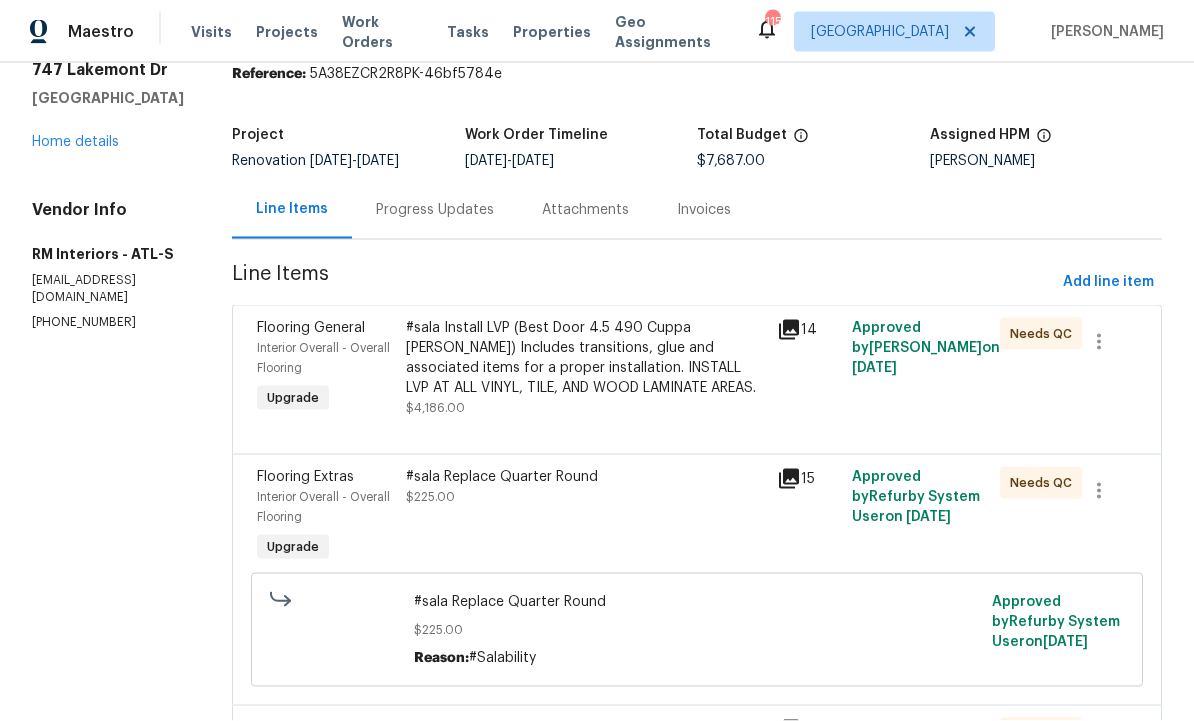 scroll, scrollTop: 0, scrollLeft: 0, axis: both 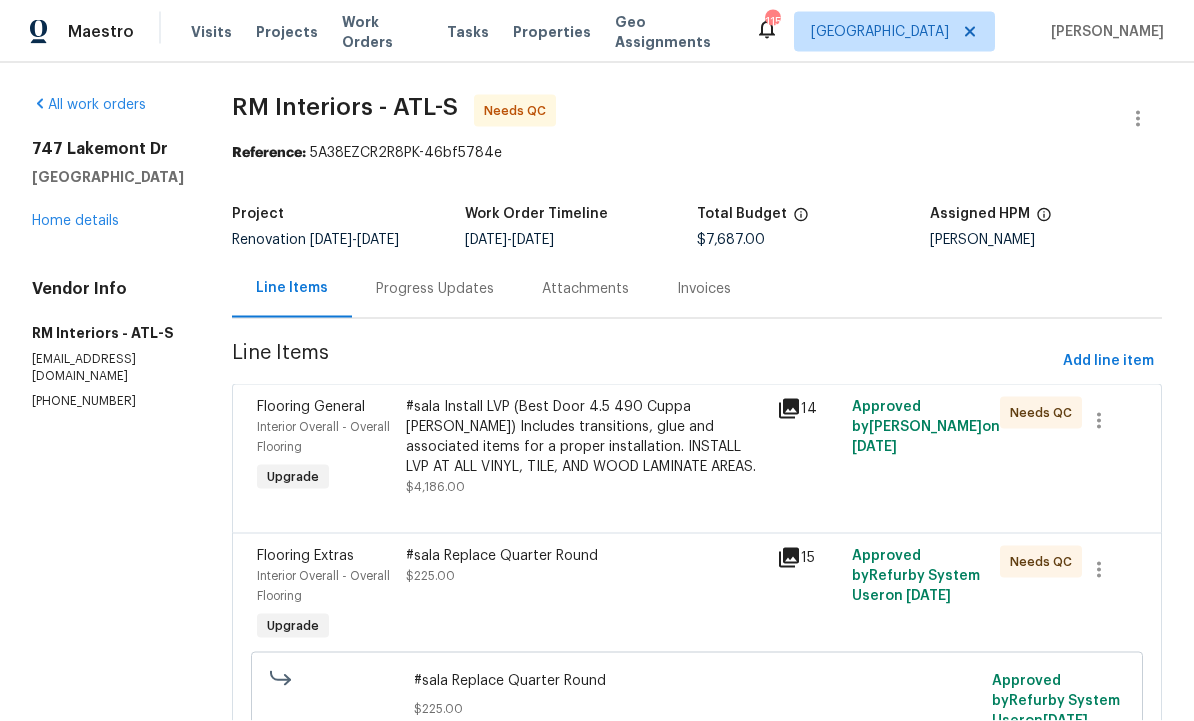 click on "Progress Updates" at bounding box center (435, 289) 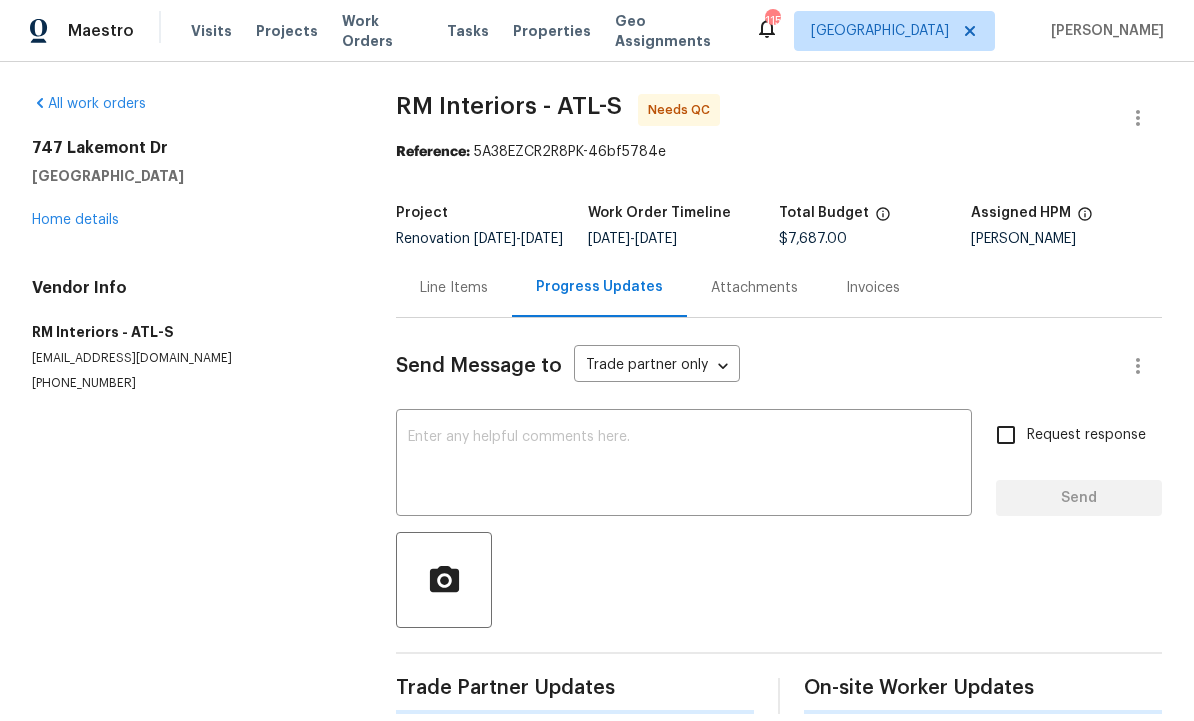 scroll, scrollTop: 42, scrollLeft: 0, axis: vertical 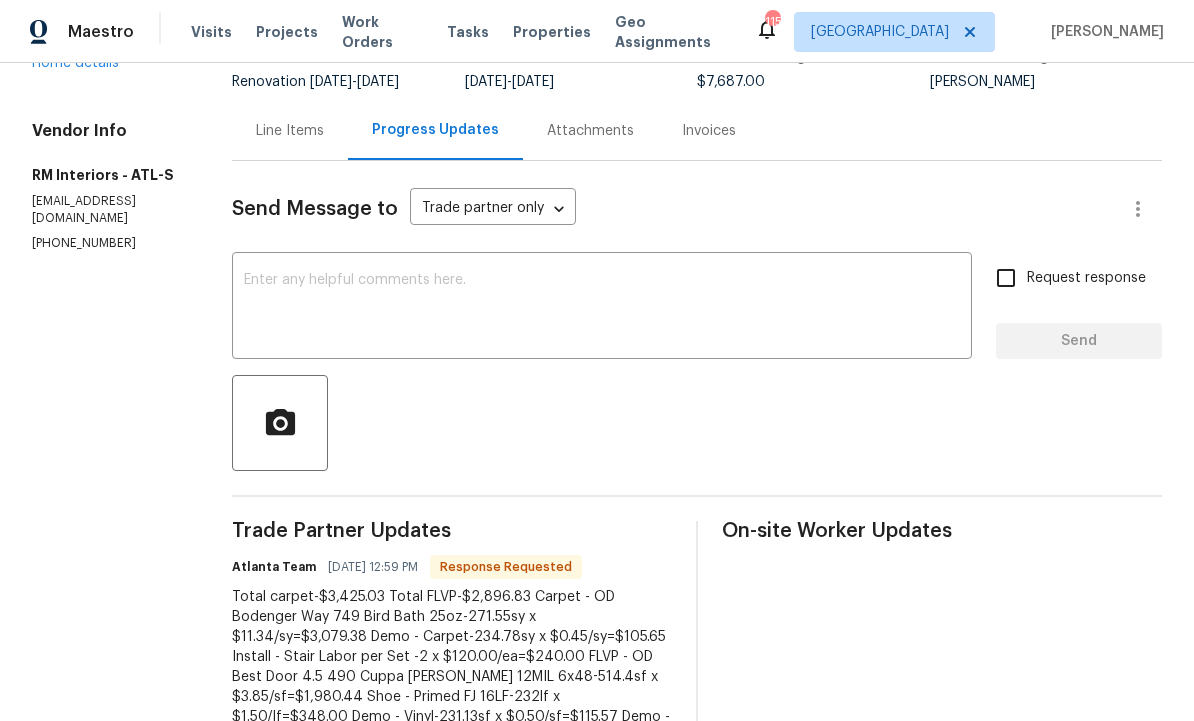 click on "Line Items" at bounding box center (290, 131) 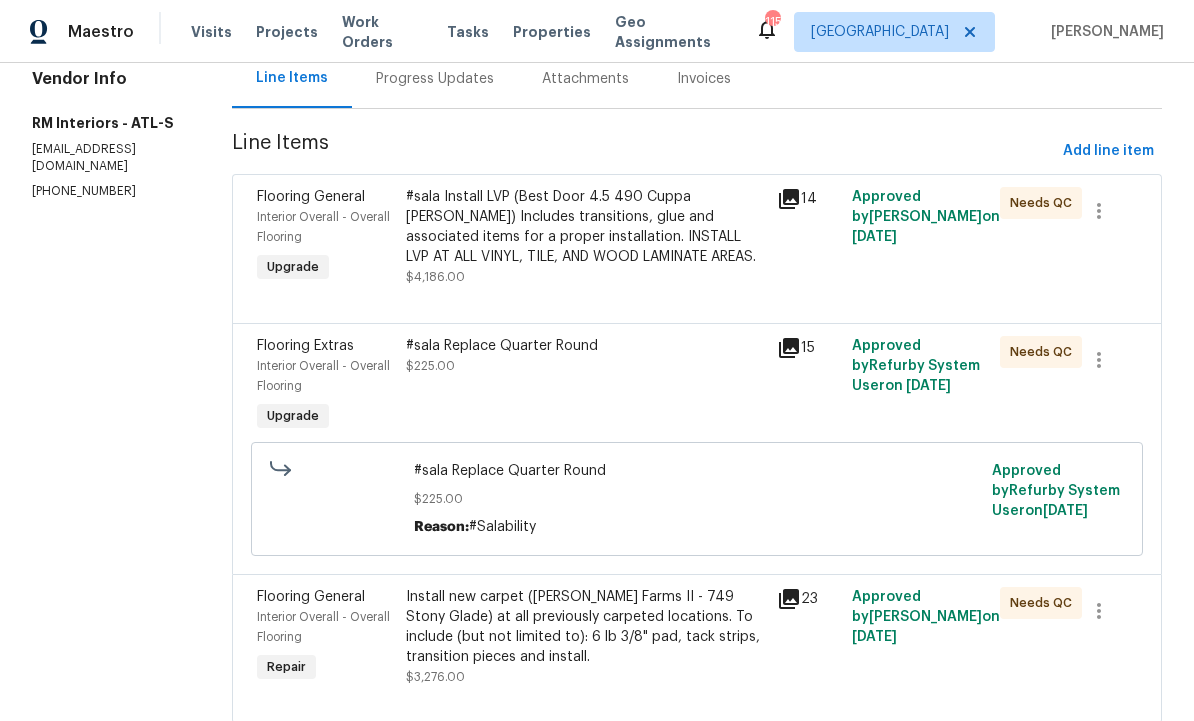 scroll, scrollTop: 209, scrollLeft: 0, axis: vertical 